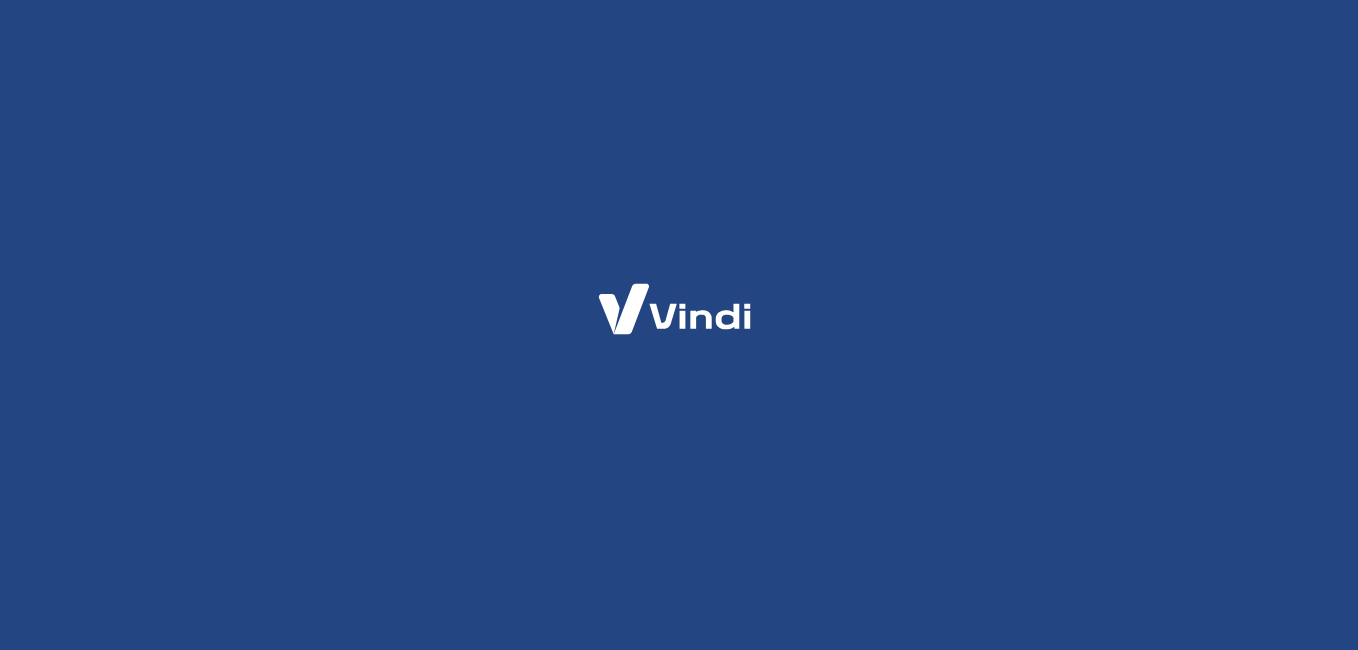 scroll, scrollTop: 0, scrollLeft: 0, axis: both 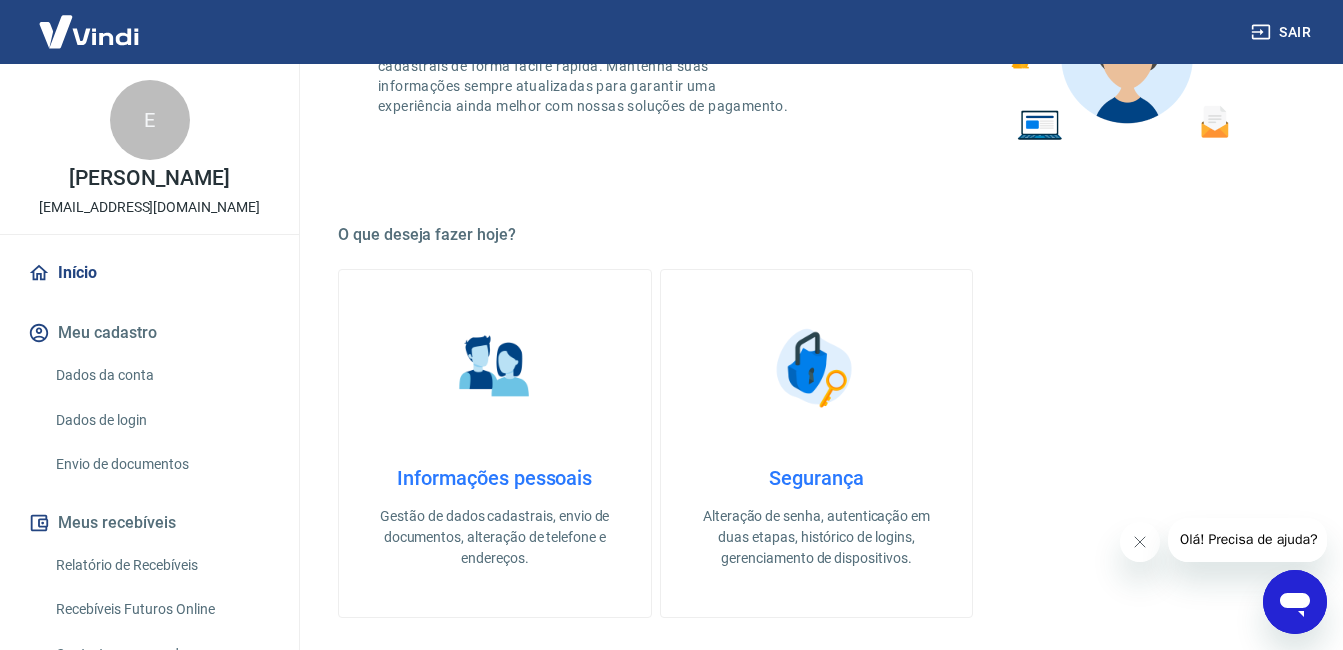 click 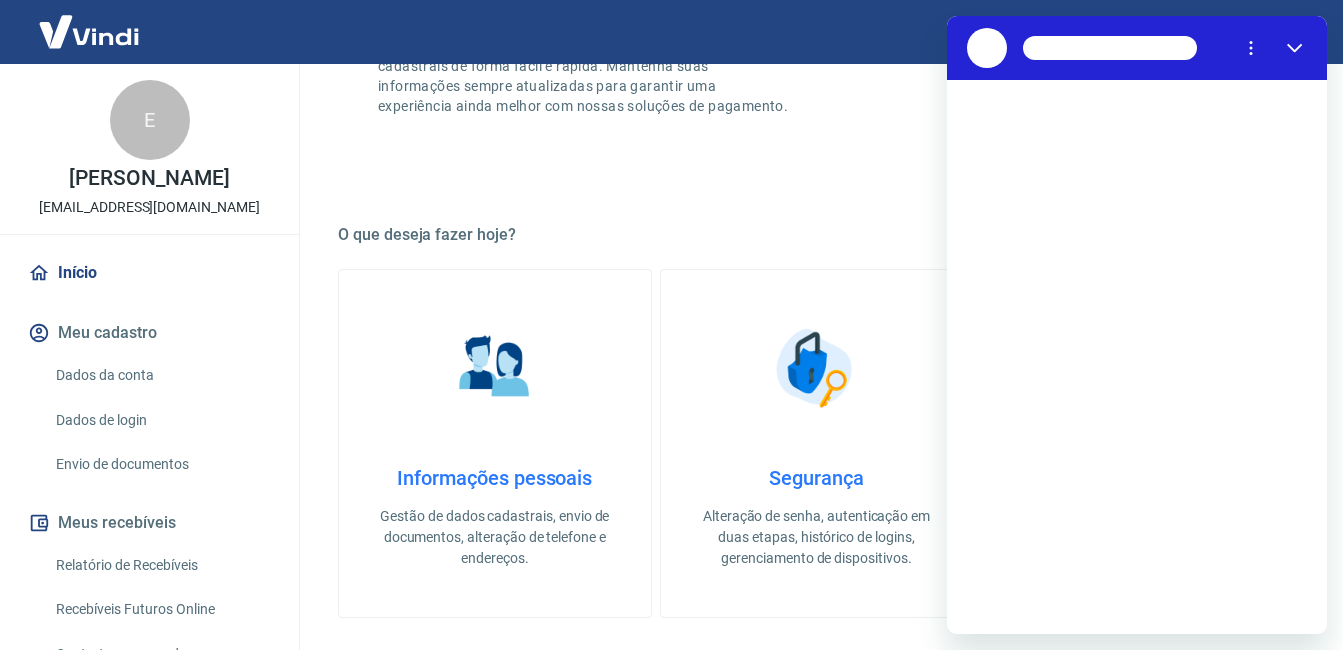 scroll, scrollTop: 0, scrollLeft: 0, axis: both 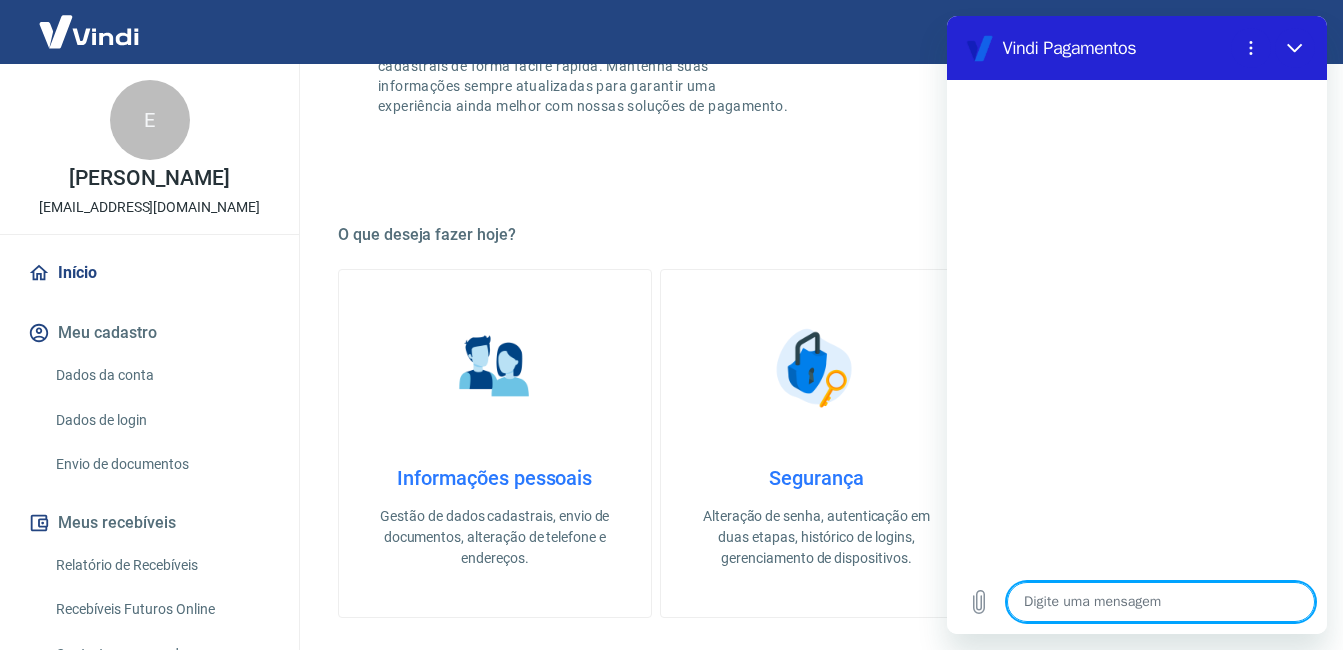 type on "N" 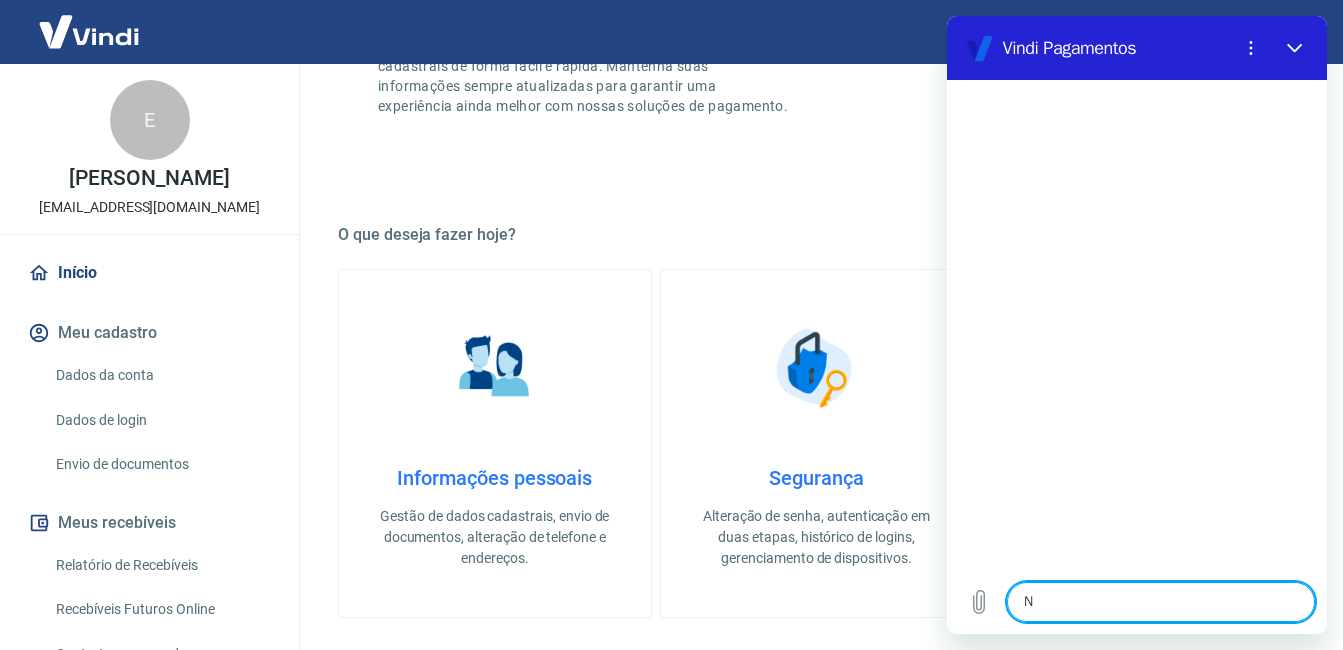 type on "x" 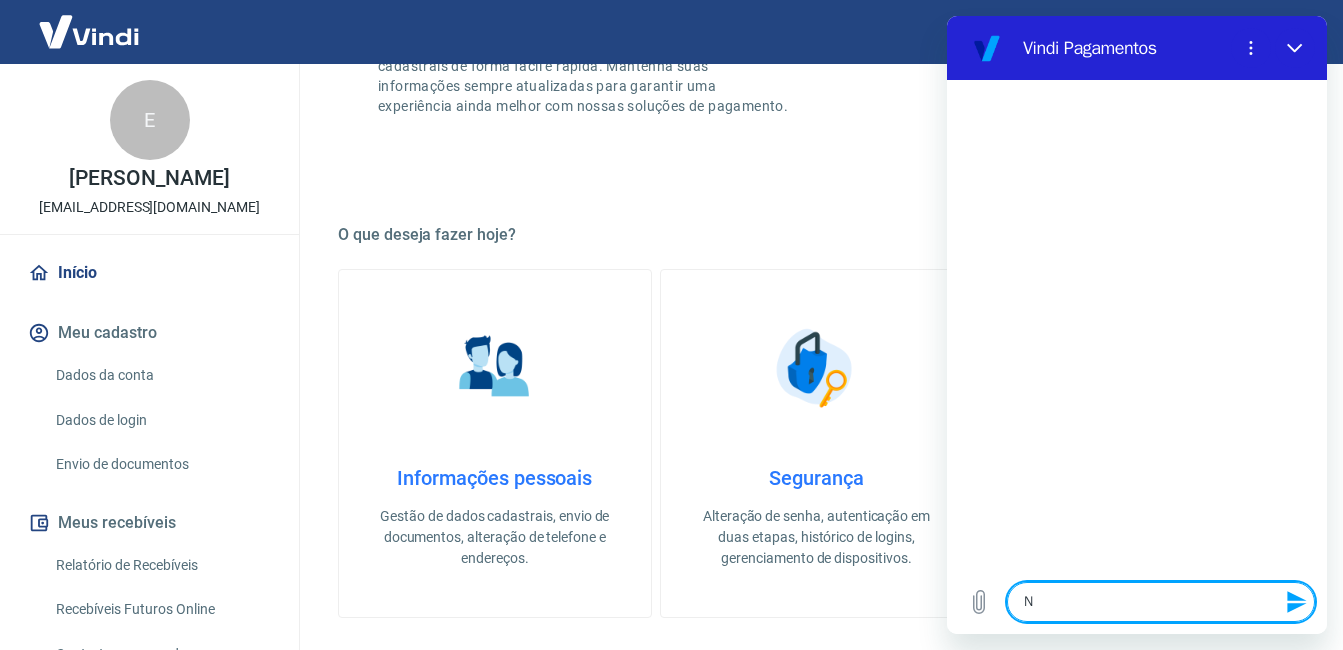 type on "NÃ" 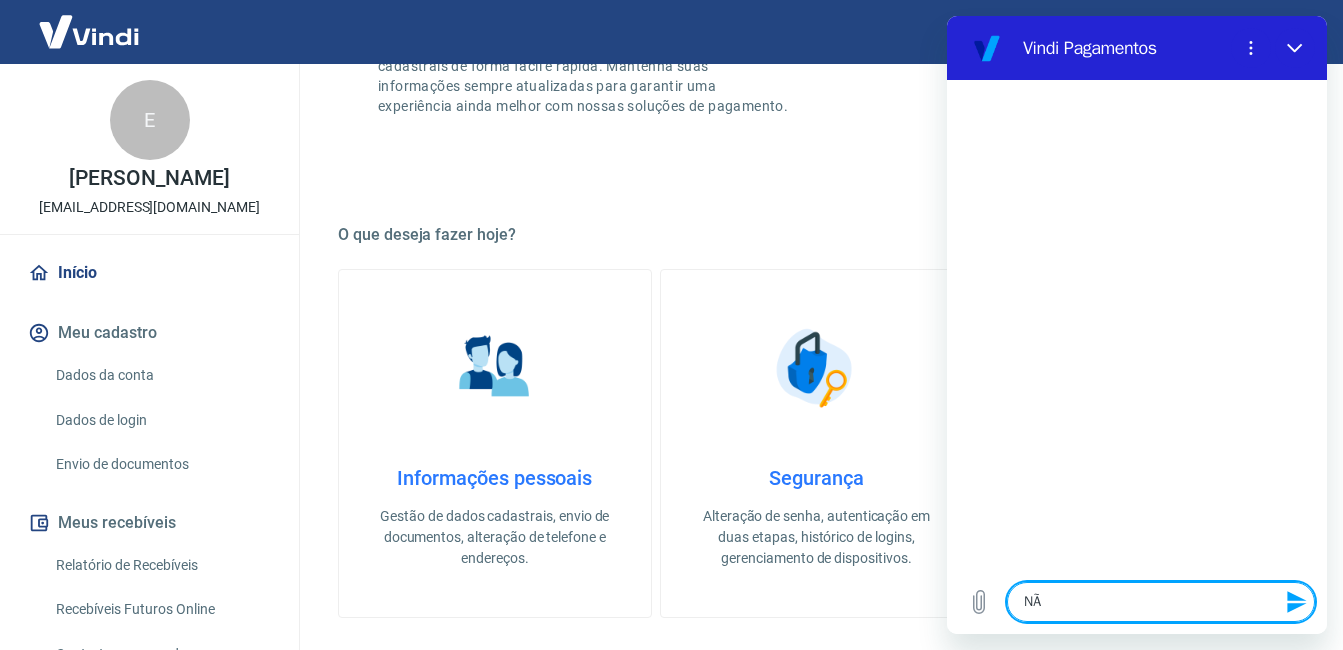 type on "NÃO" 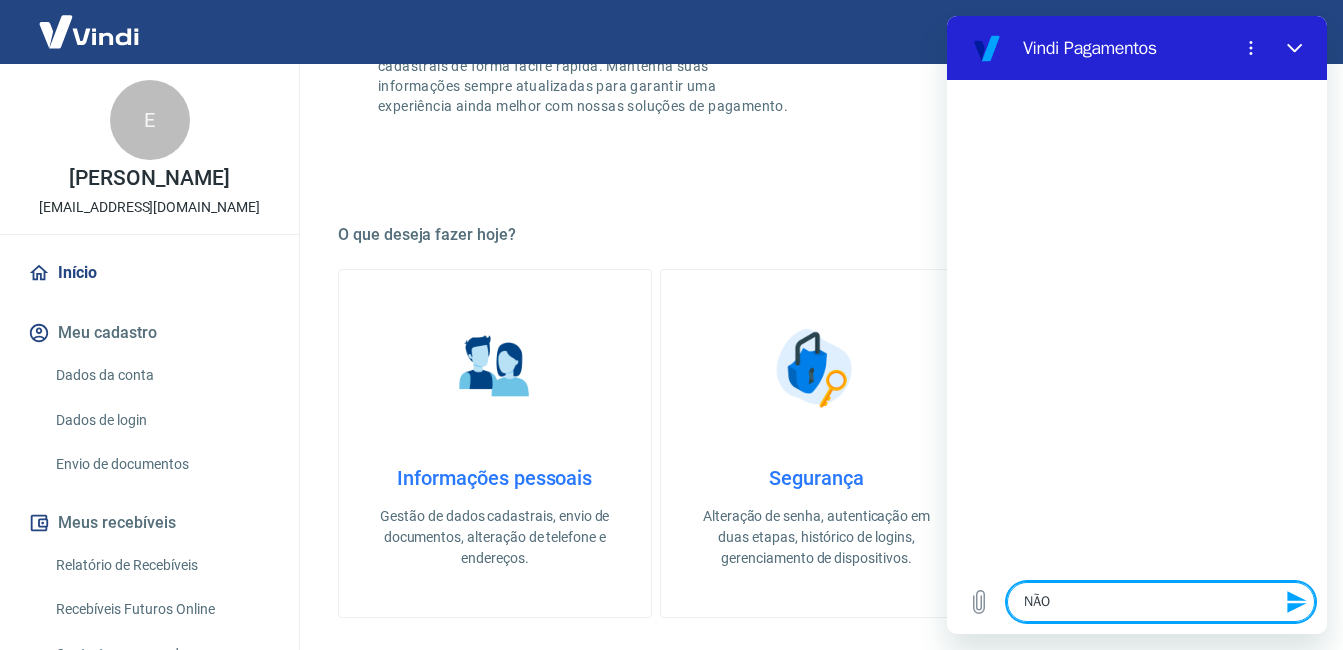 type on "NÃO" 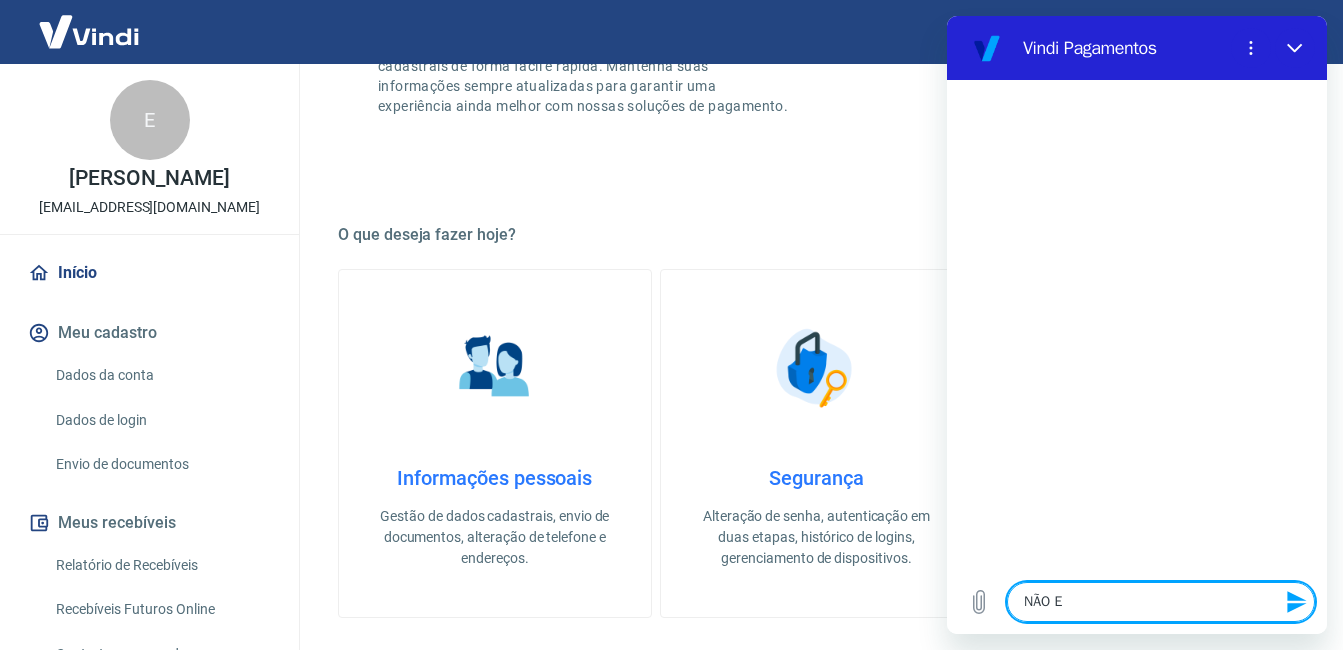 type on "NÃO ES" 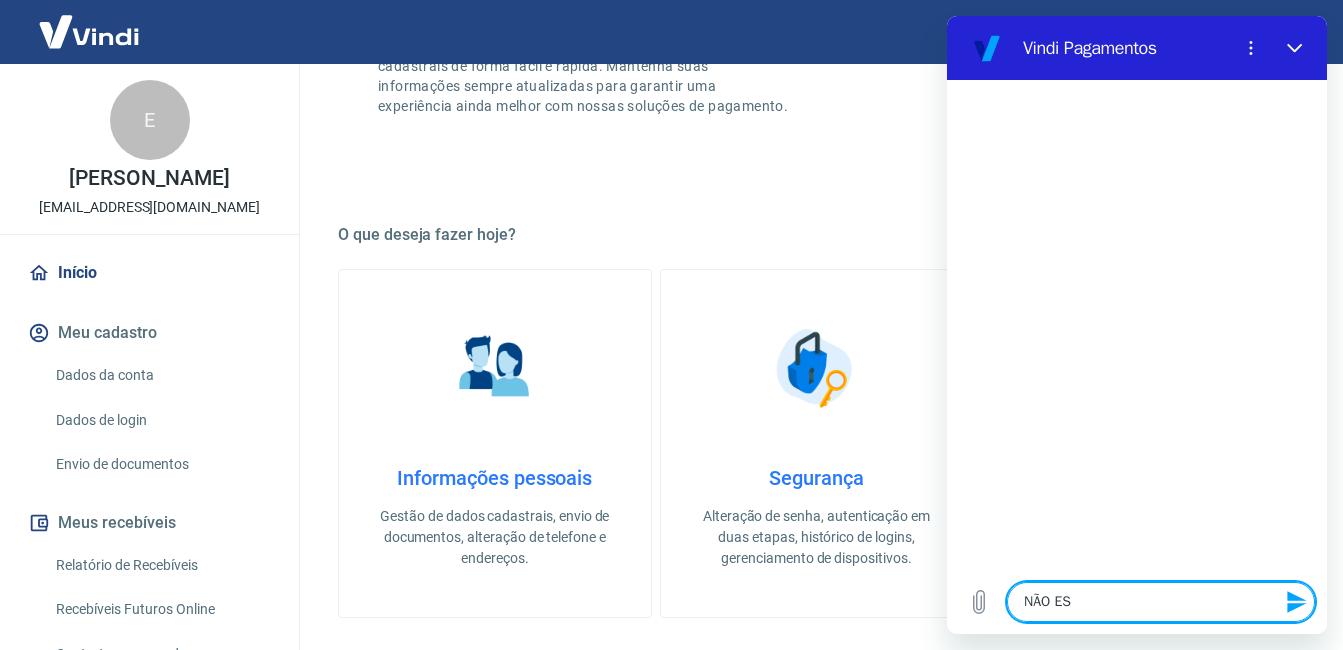 type on "NÃO EST" 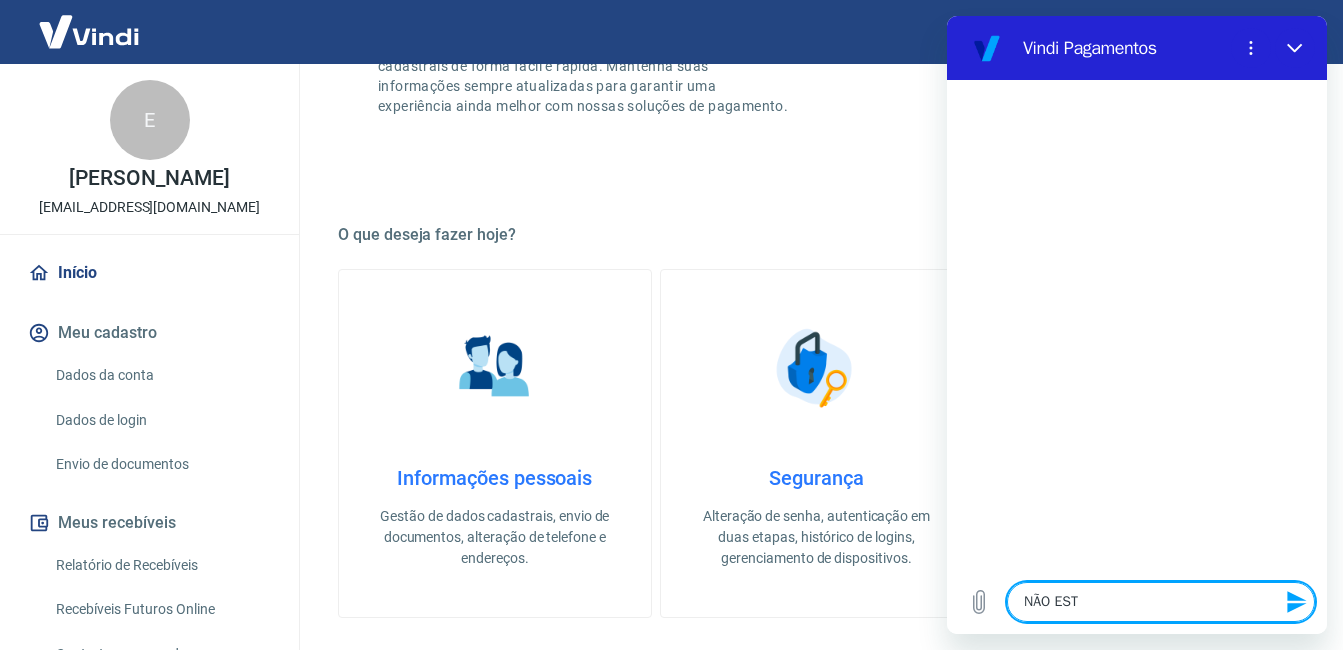 type on "NÃO ESTO" 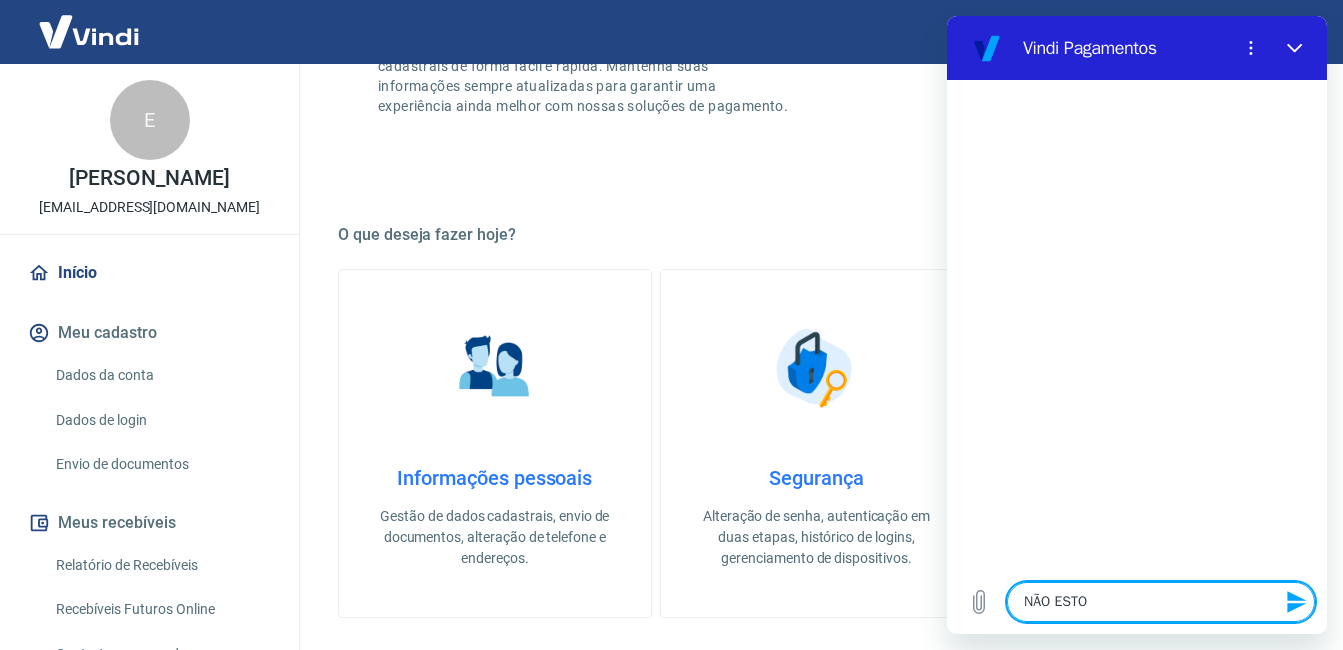 type on "NÃO ESTOU" 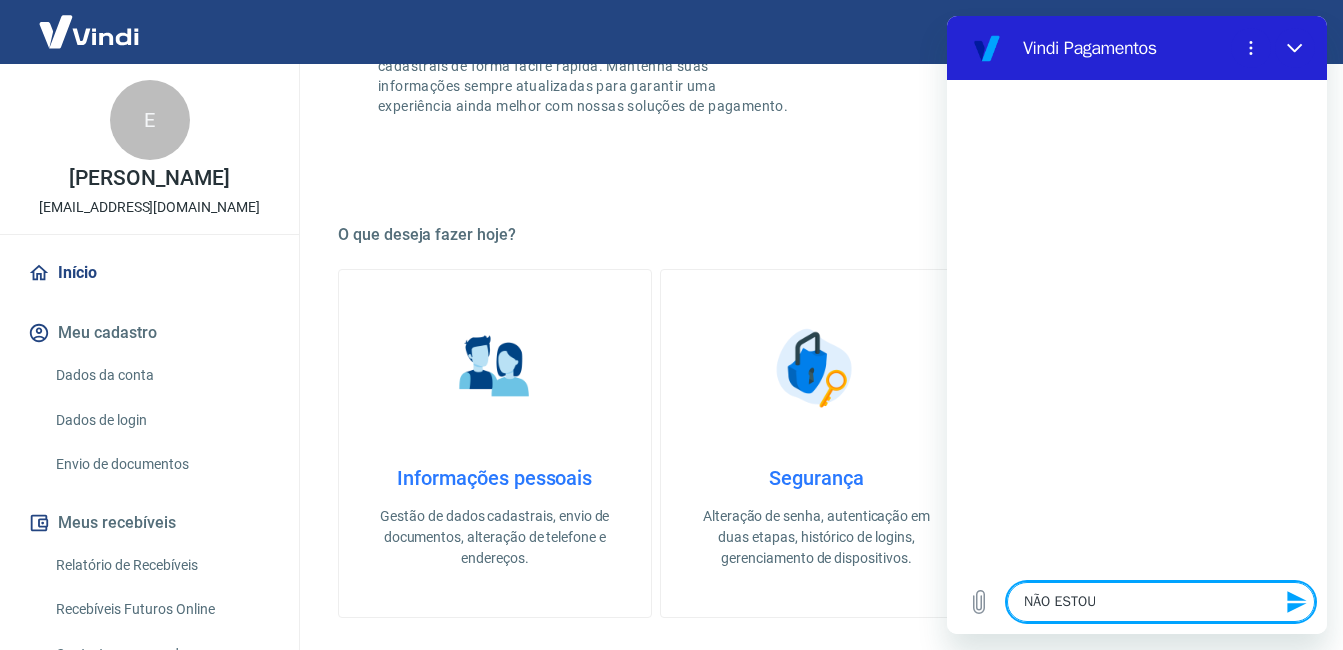 type on "NÃO ESTOU" 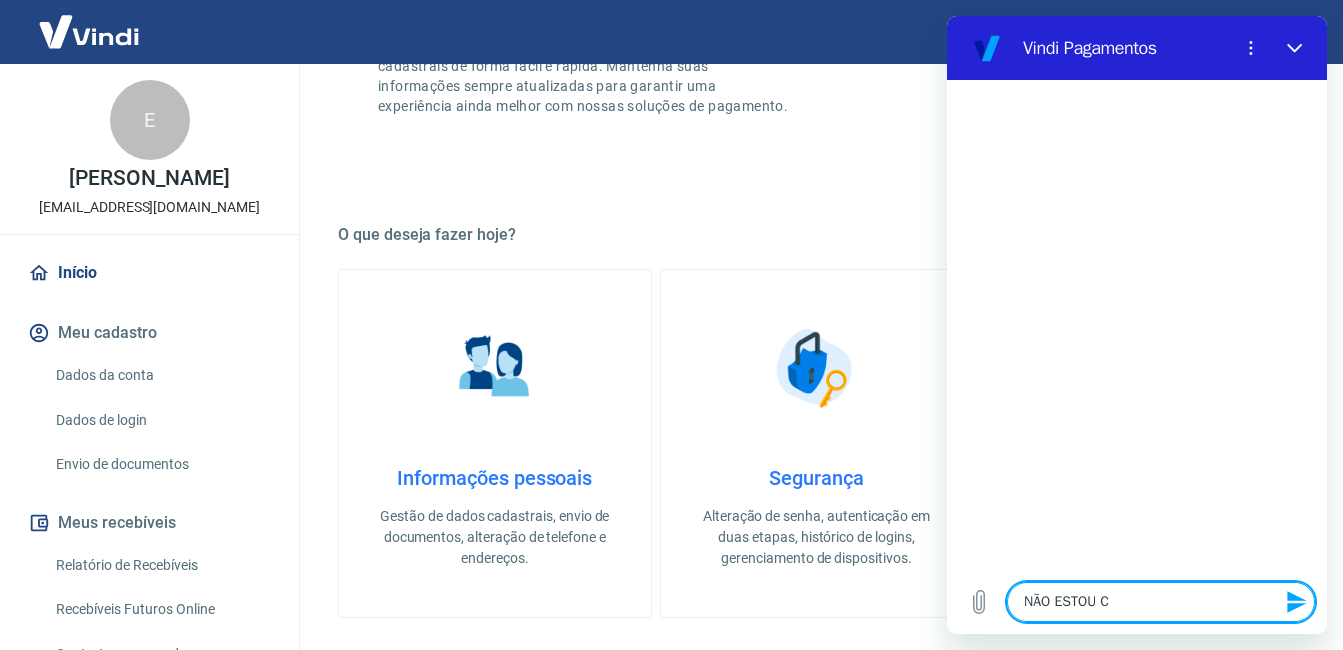 type on "NÃO ESTOU CO" 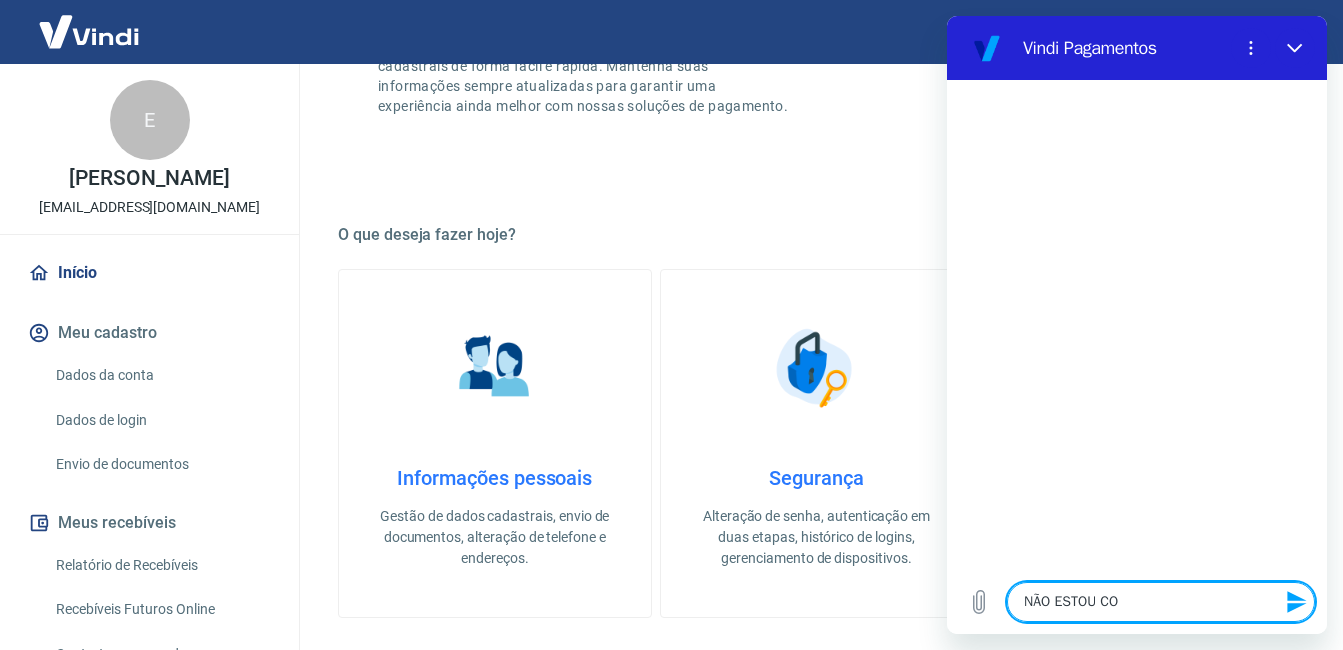 type on "NÃO ESTOU CON" 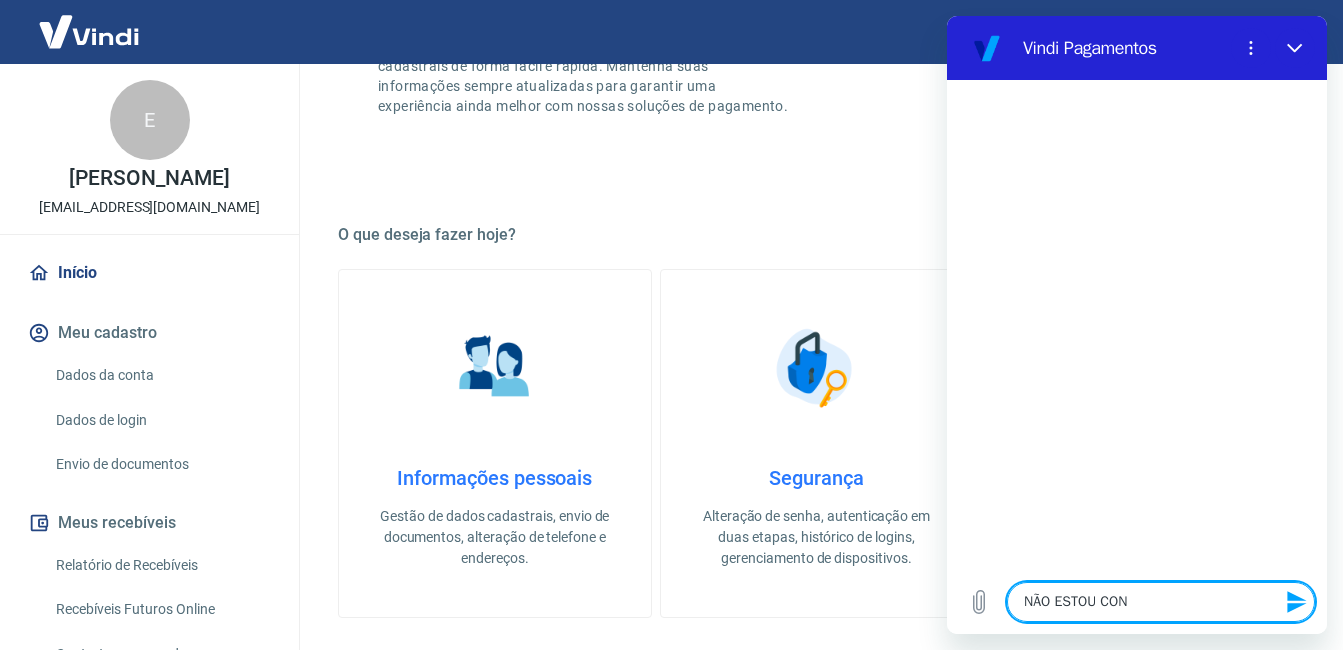 type on "NÃO ESTOU CONS" 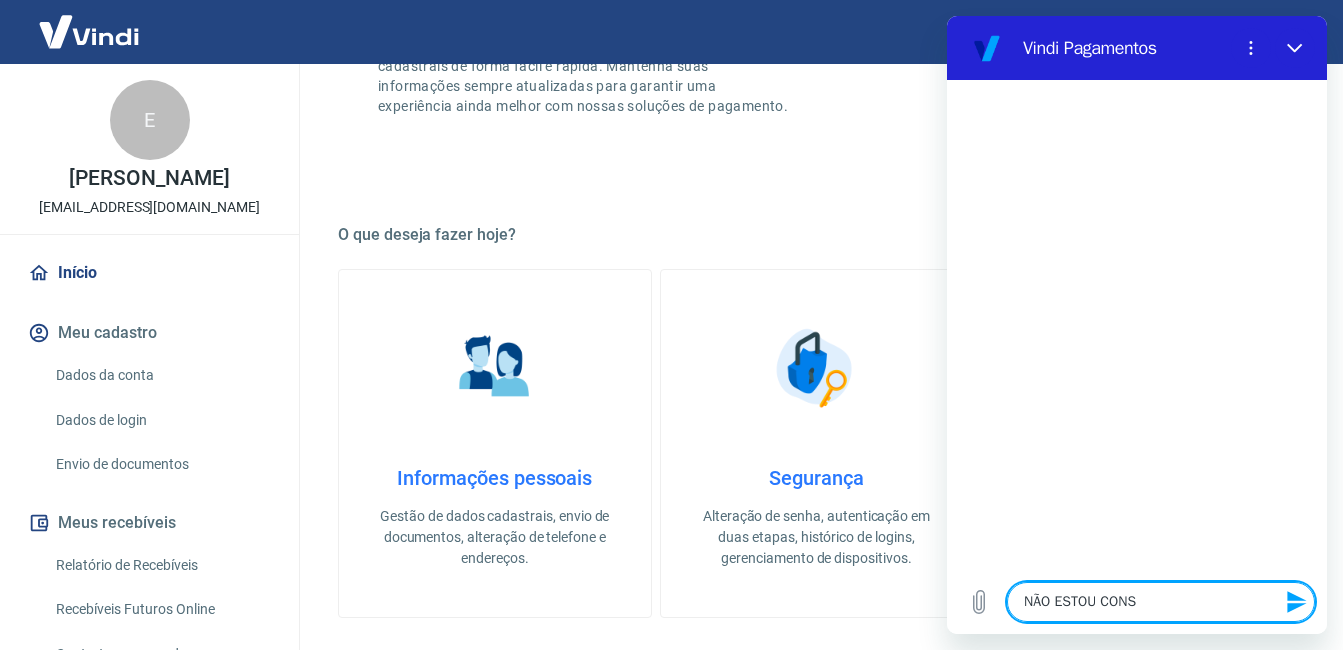 type on "NÃO ESTOU CONSE" 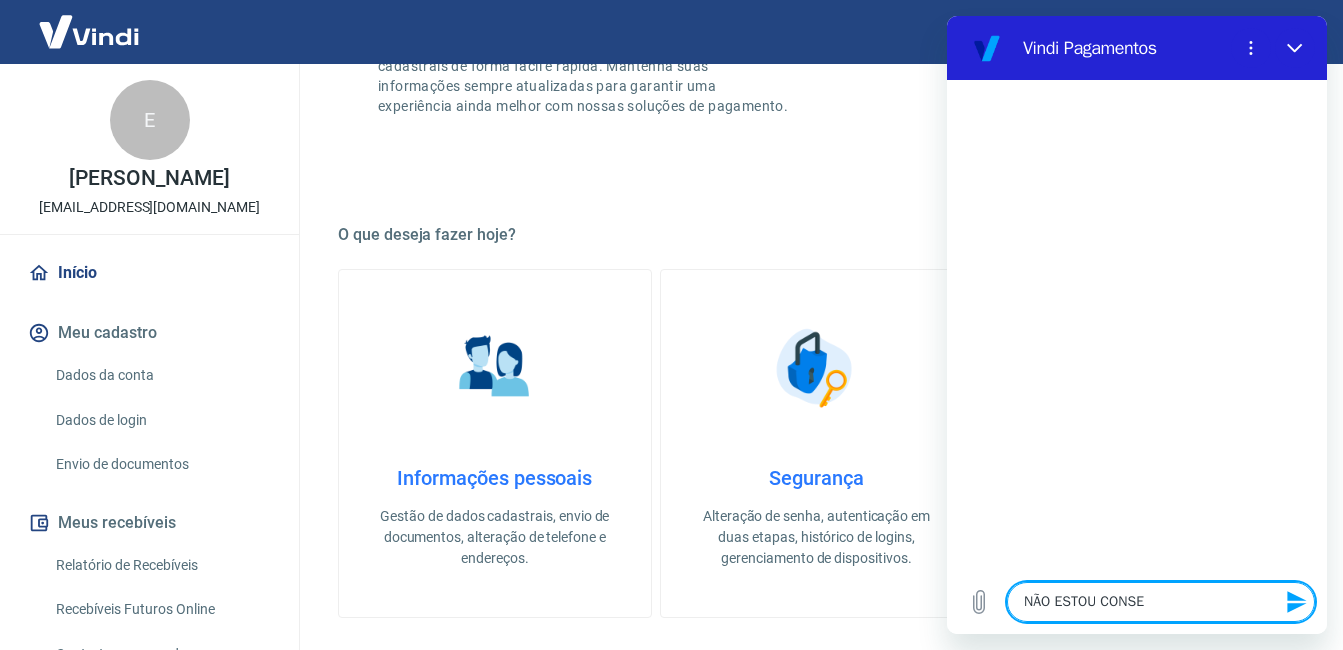type on "NÃO ESTOU CONSEG" 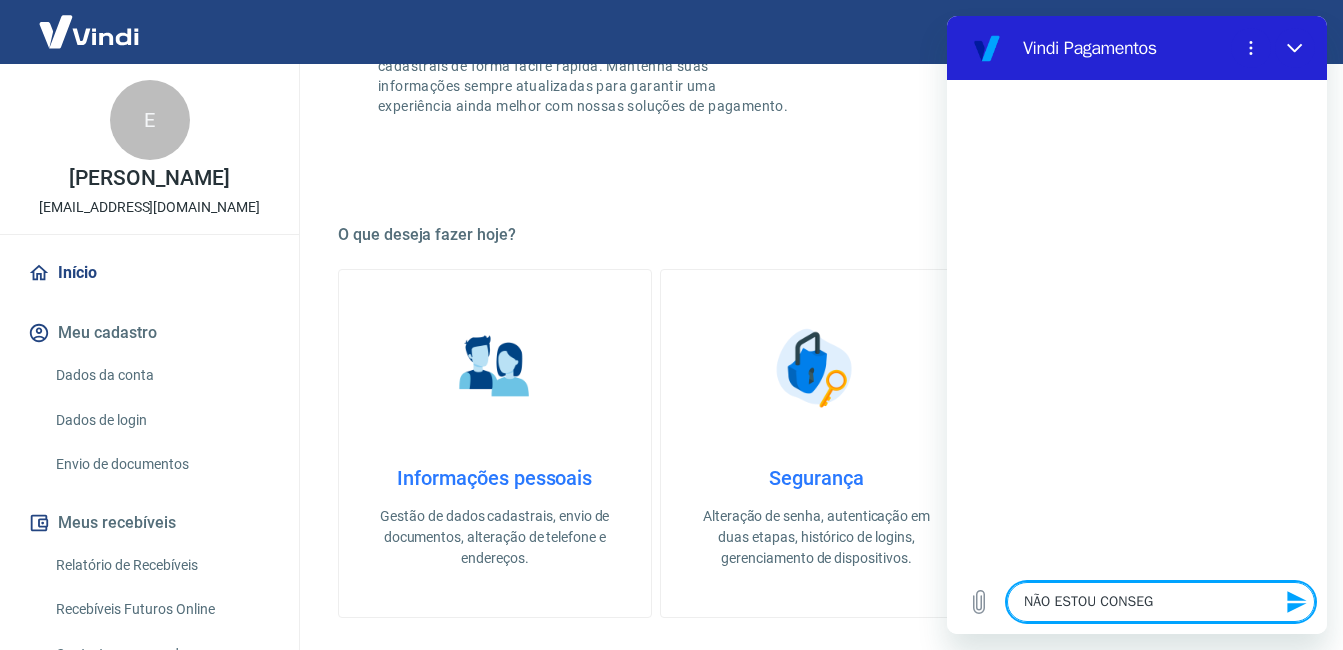 type on "NÃO ESTOU CONSEGU" 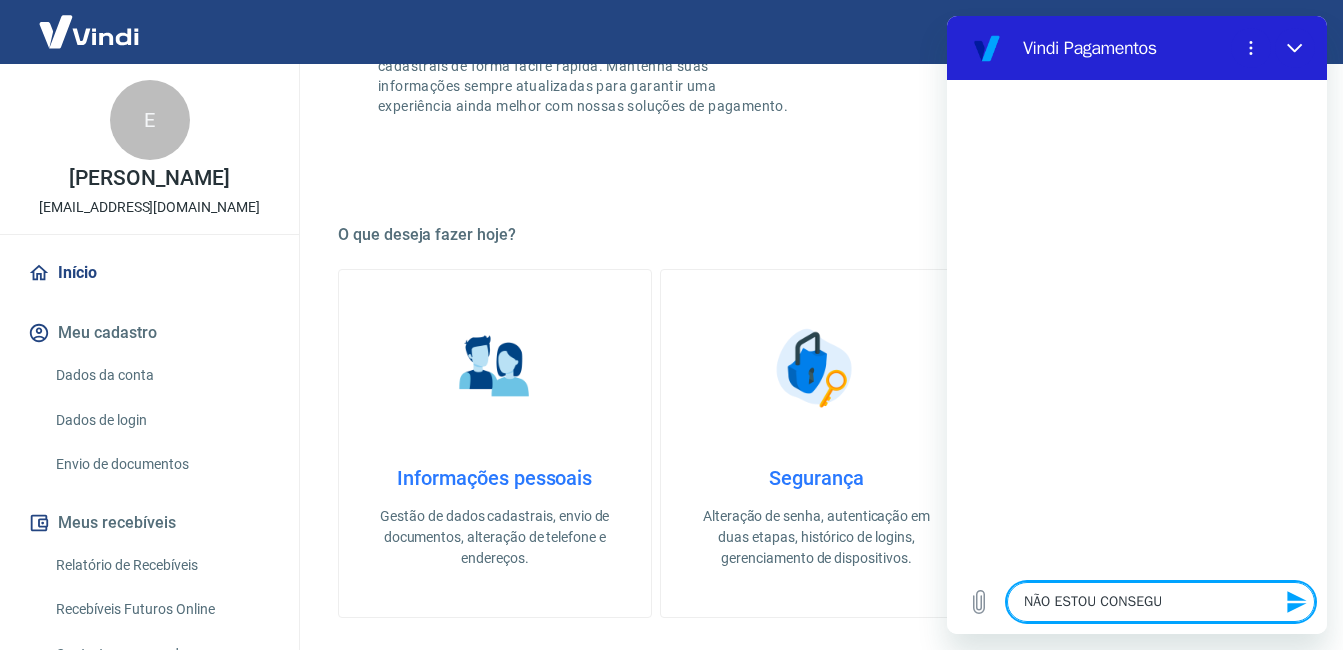type on "NÃO ESTOU CONSEGUI" 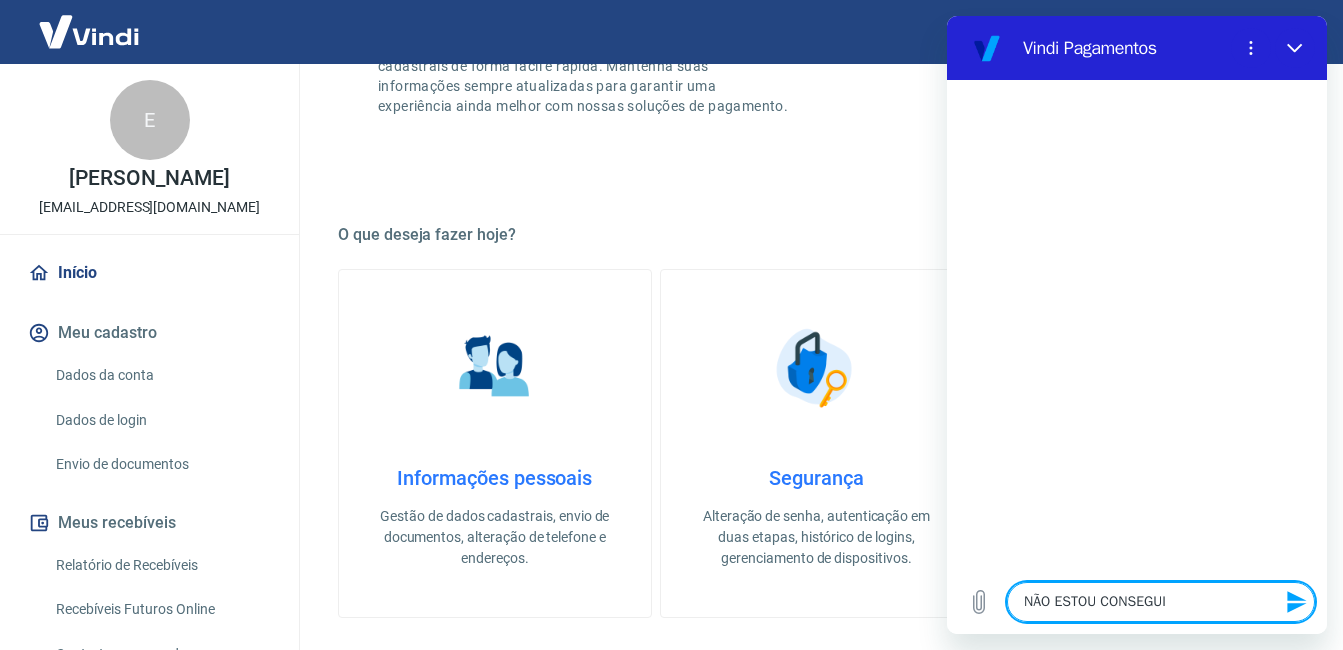 type on "NÃO ESTOU CONSEGUIN" 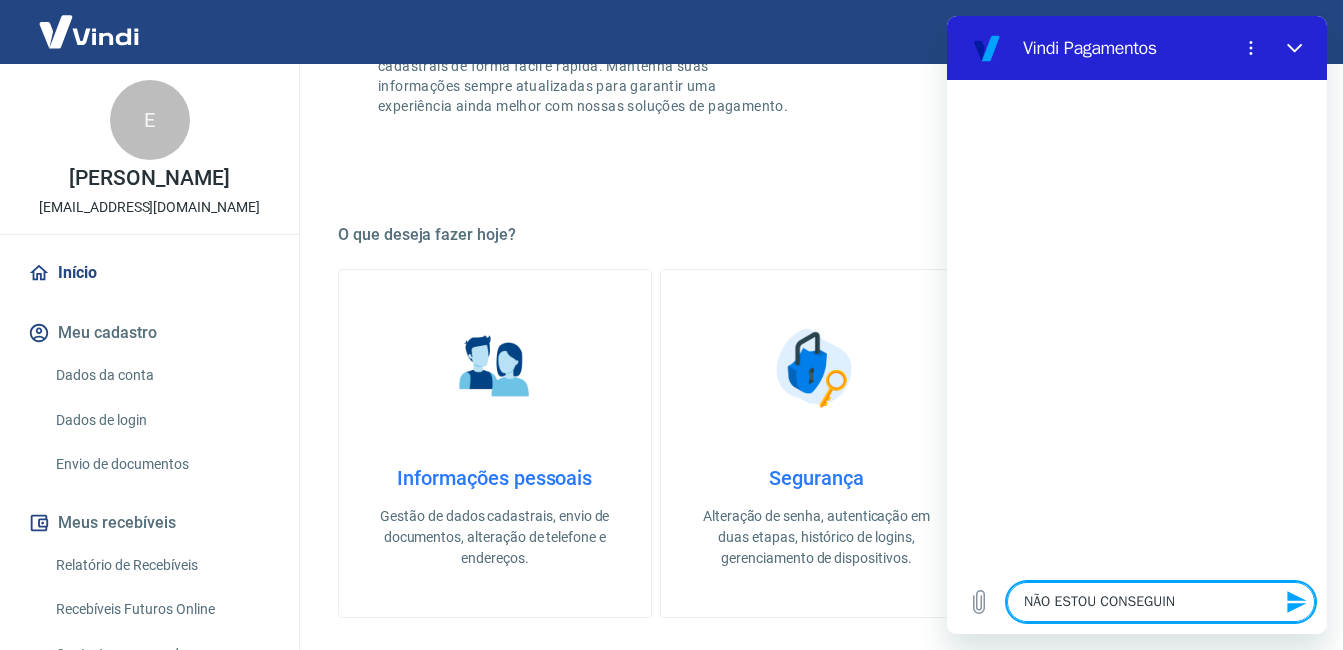 type on "NÃO ESTOU CONSEGUIND" 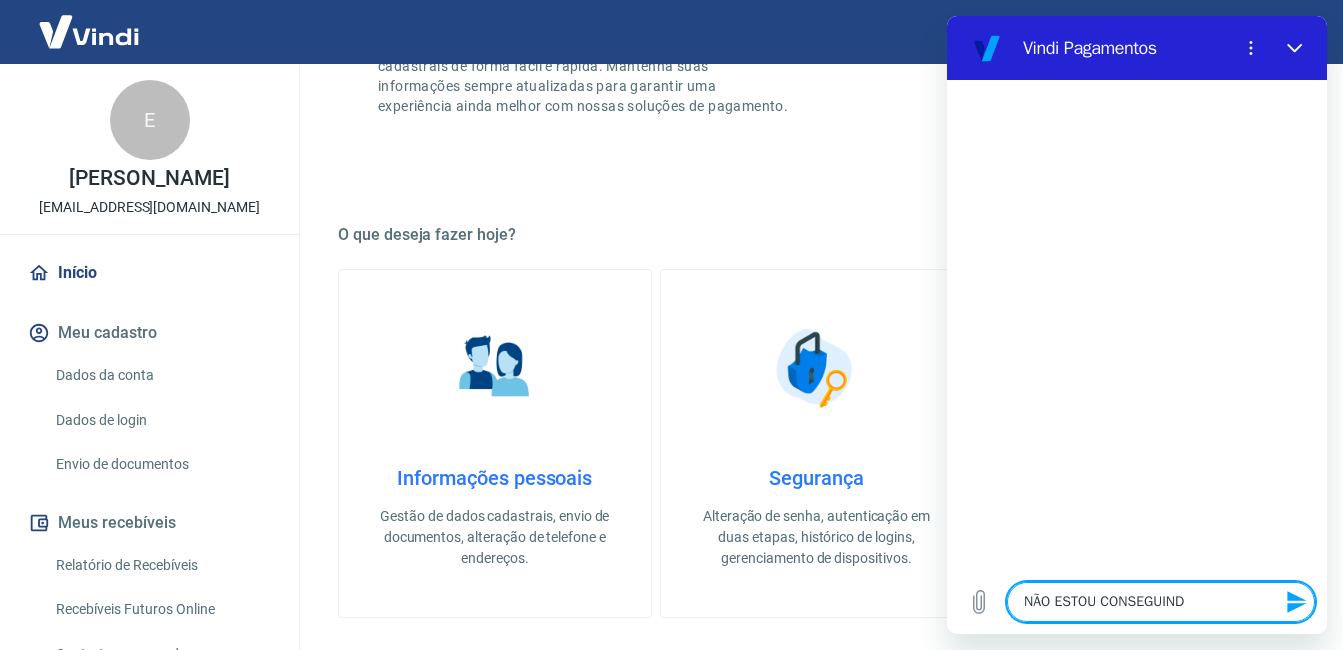 type on "NÃO ESTOU CONSEGUINDO" 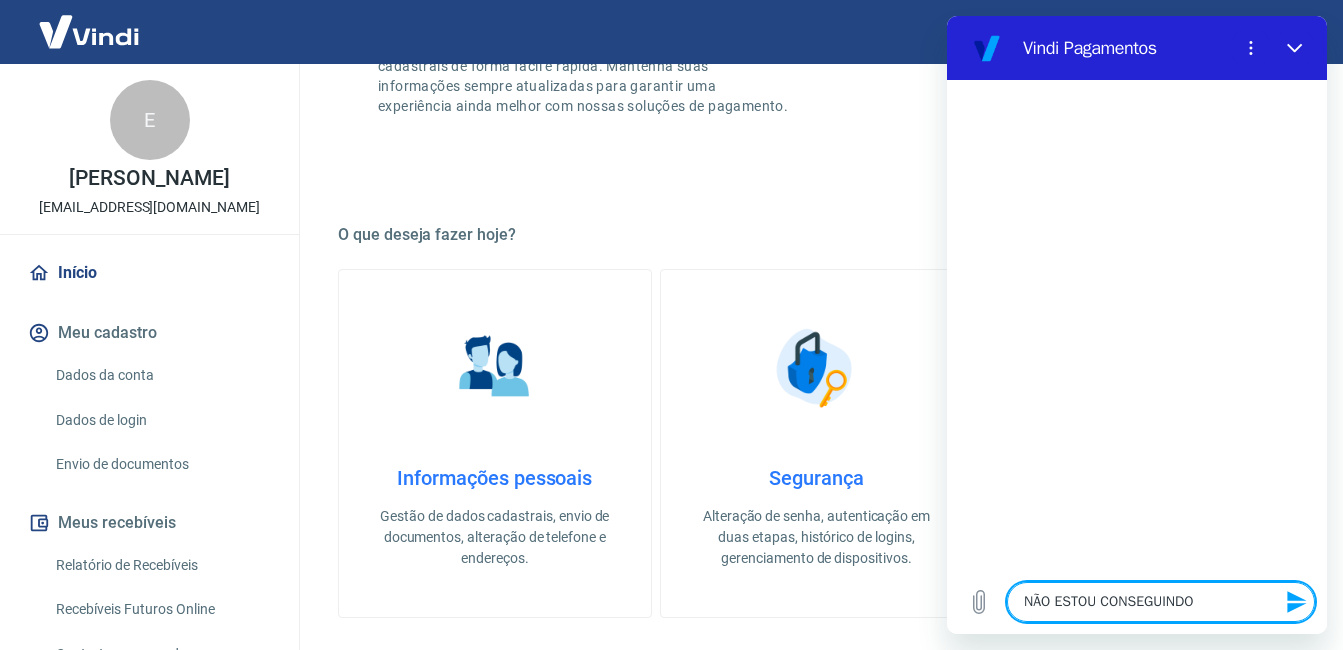 type on "NÃO ESTOU CONSEGUINDO" 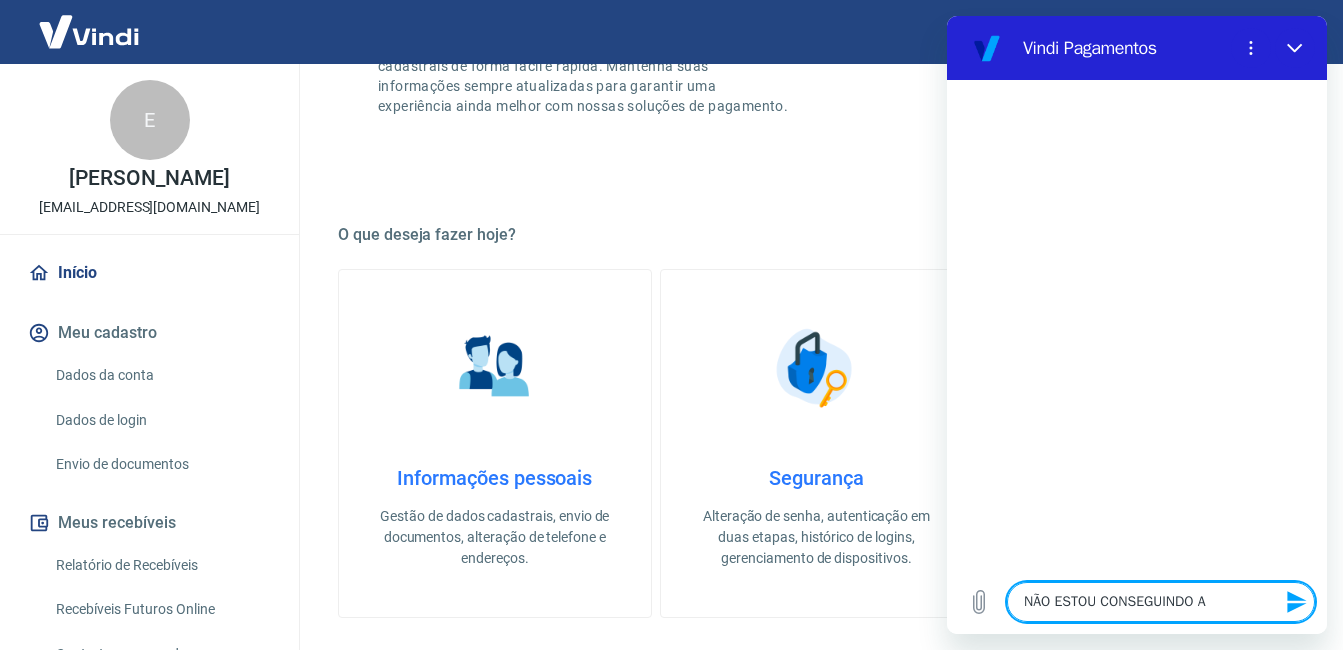 type on "NÃO ESTOU CONSEGUINDO AT" 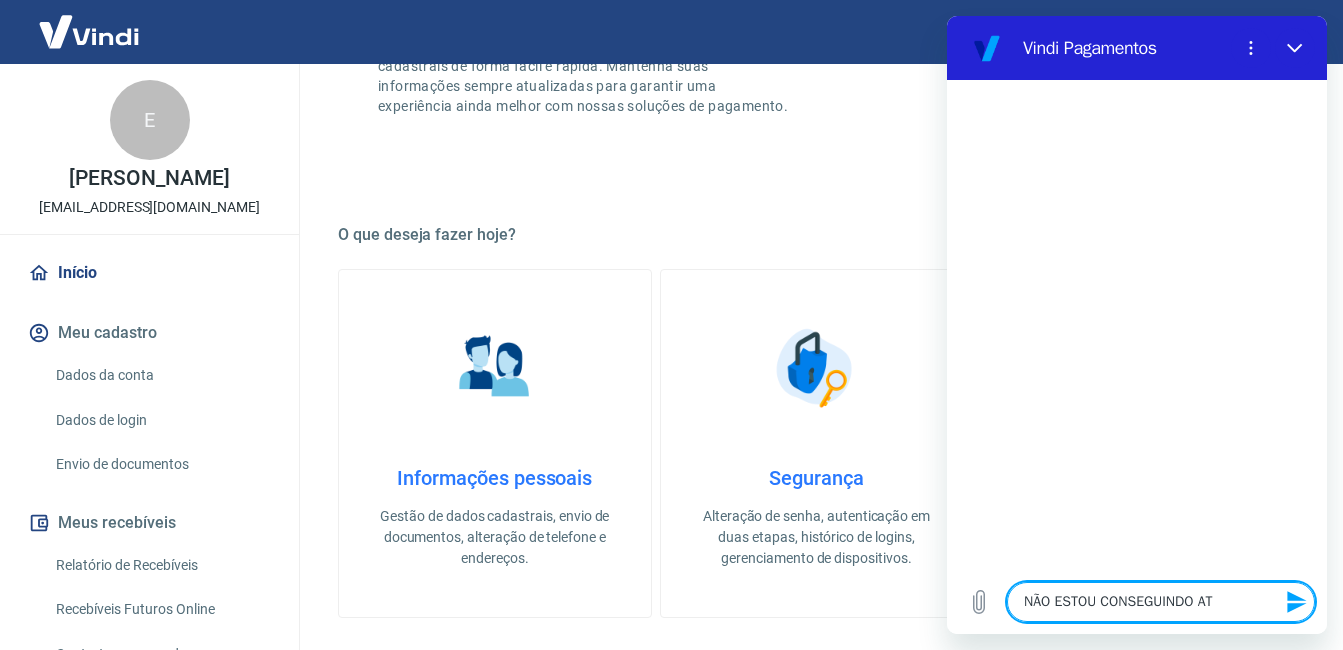 type on "NÃO ESTOU CONSEGUINDO ATI" 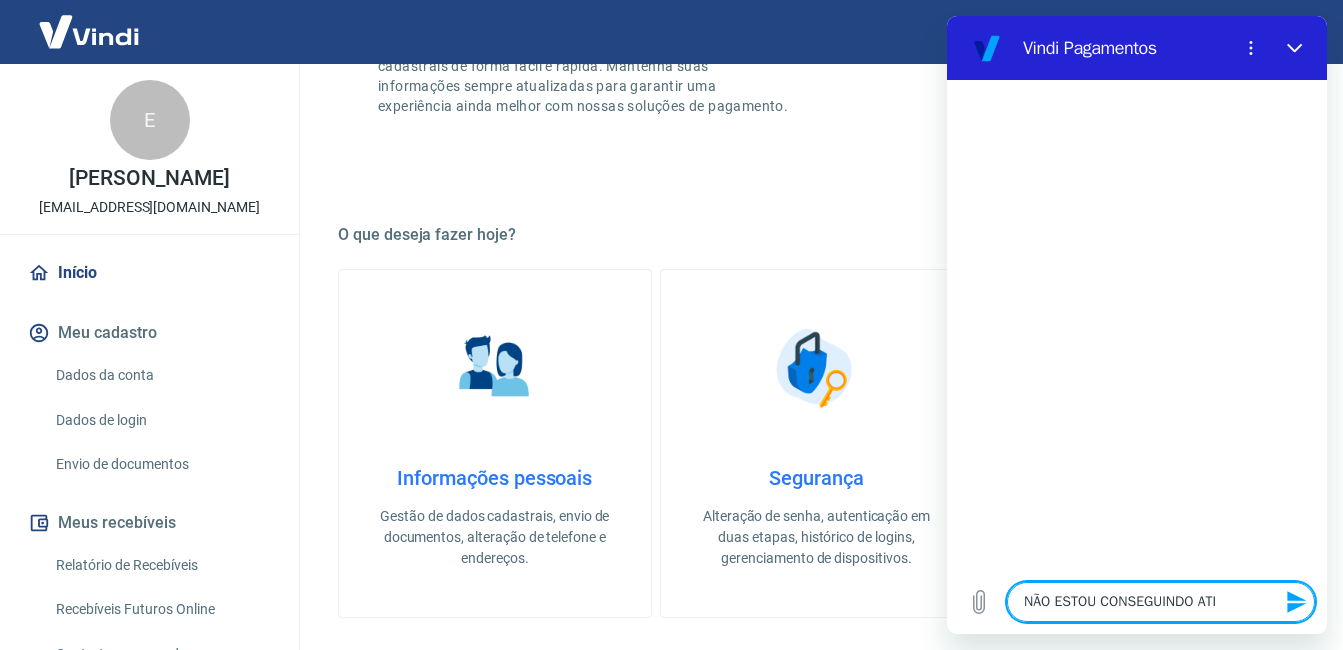 type on "NÃO ESTOU CONSEGUINDO ATIV" 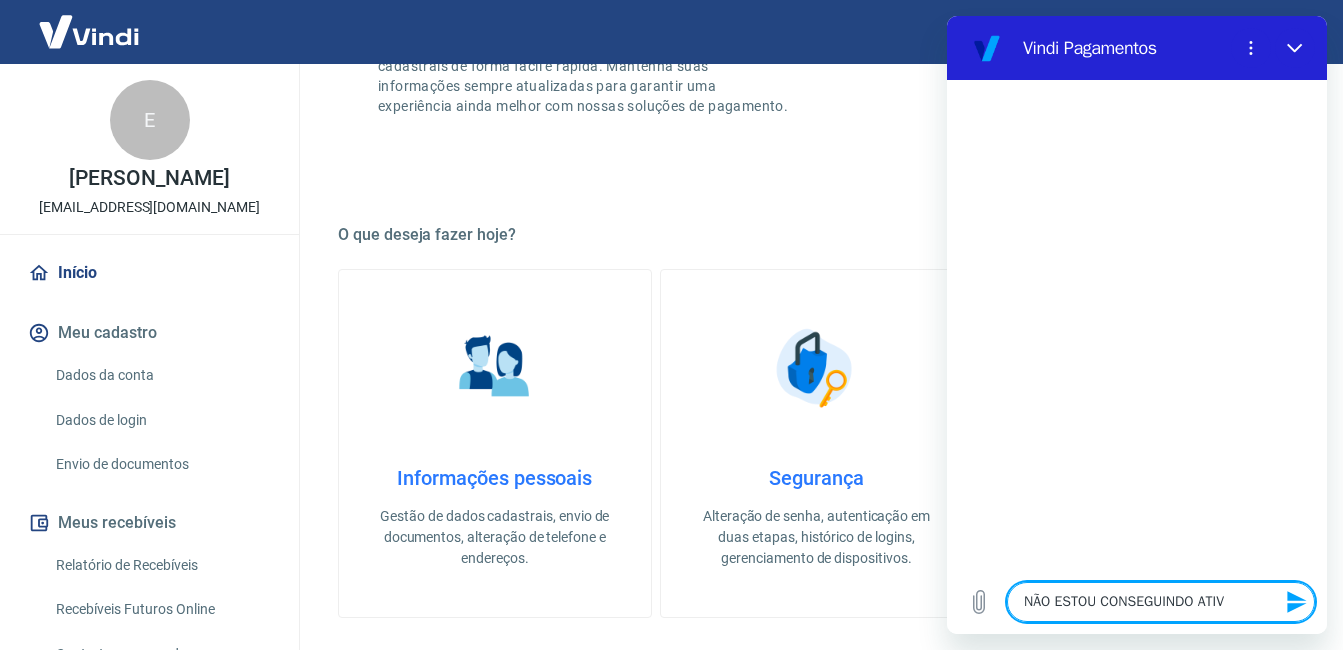 type on "NÃO ESTOU CONSEGUINDO ATIVA" 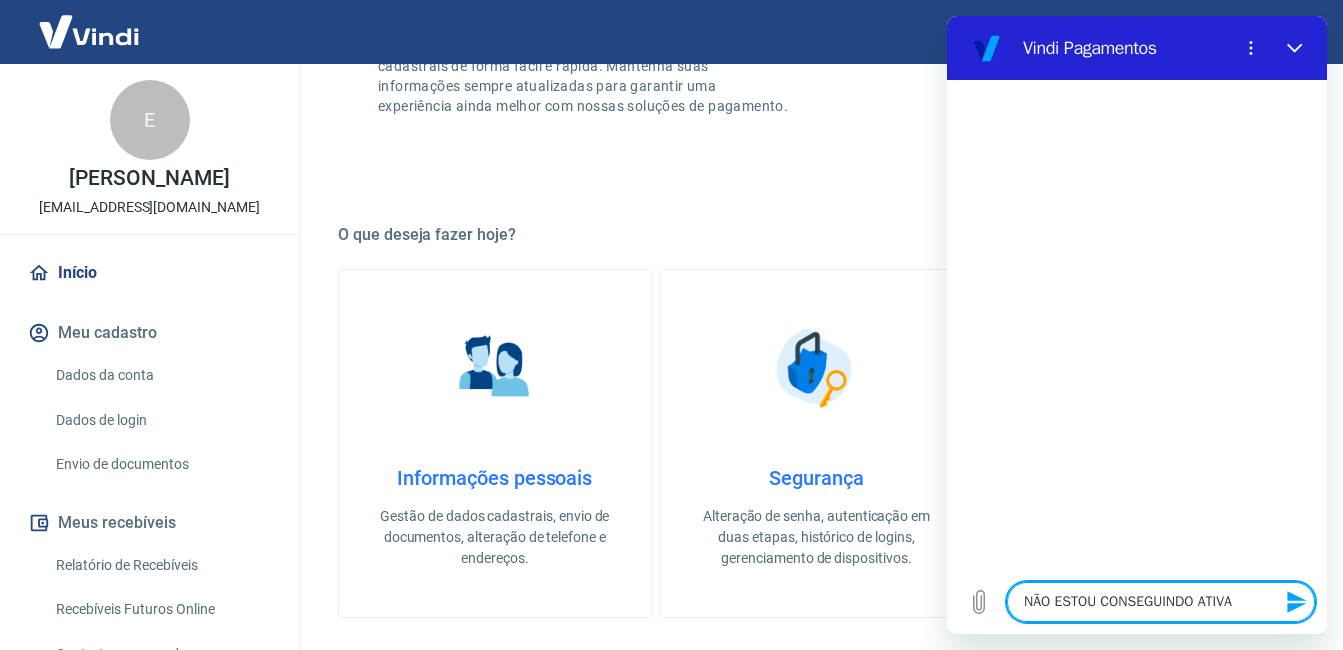 type on "x" 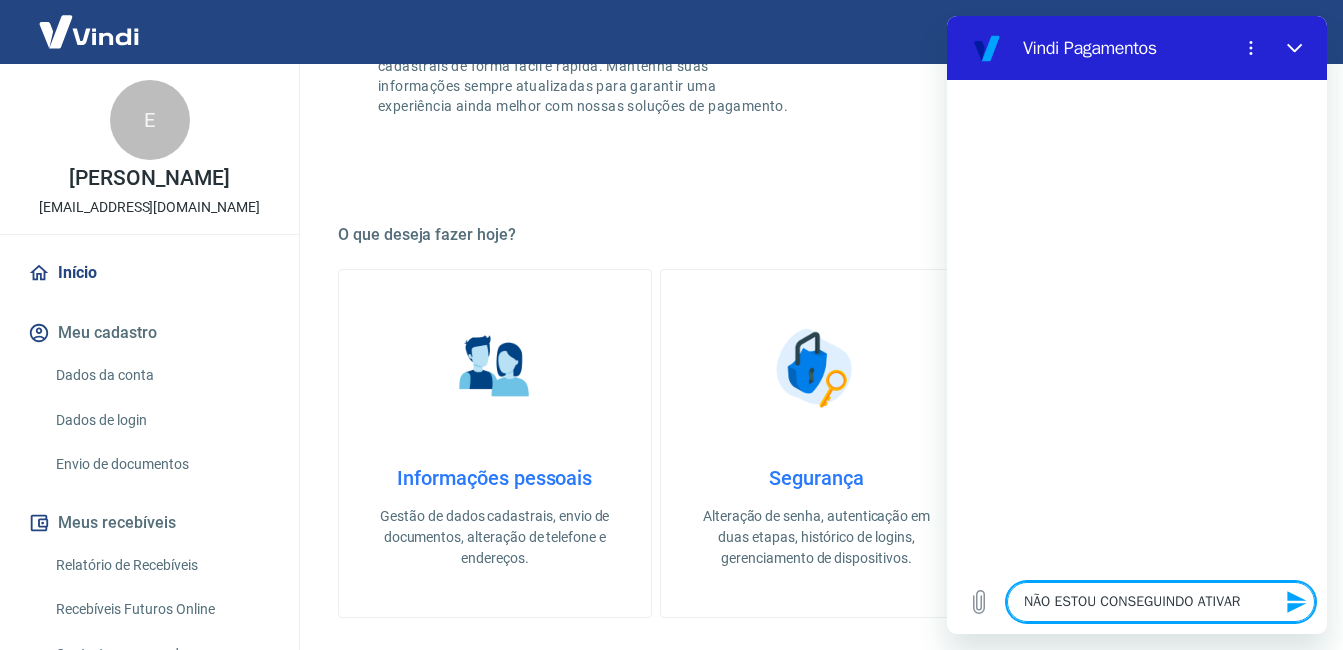 type on "NÃO ESTOU CONSEGUINDO ATIVAR" 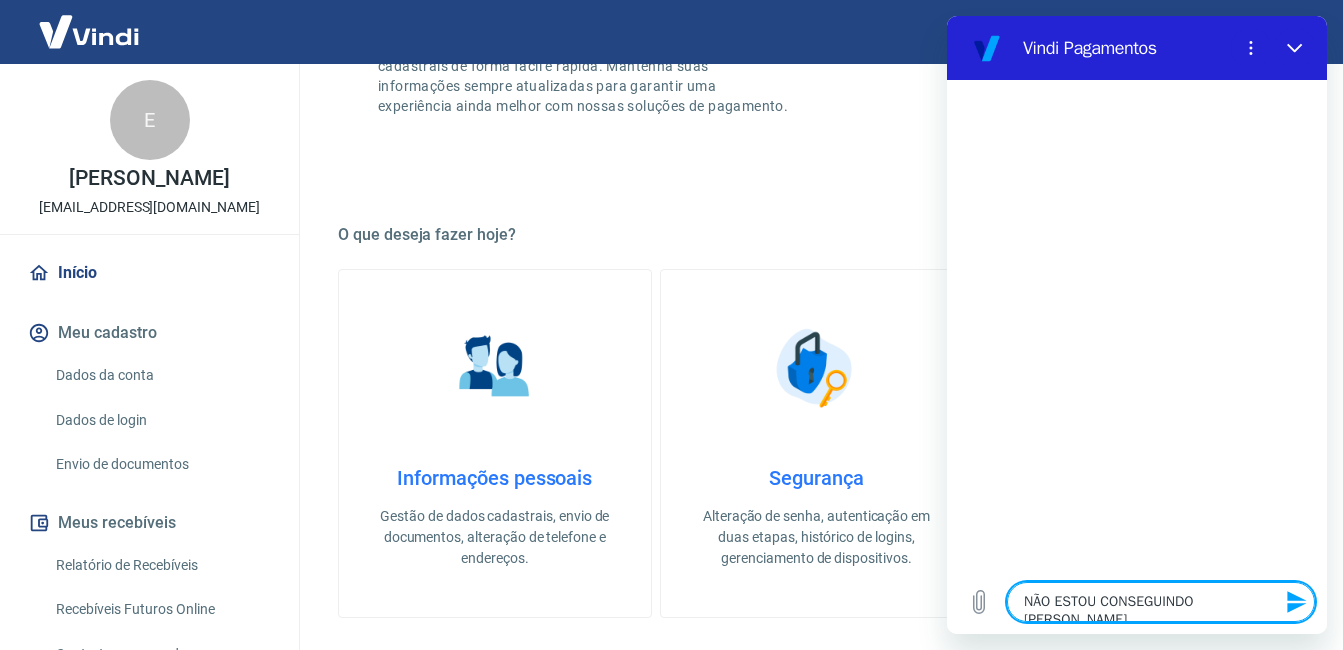 type on "NÃO ESTOU CONSEGUINDO ATIVAR O" 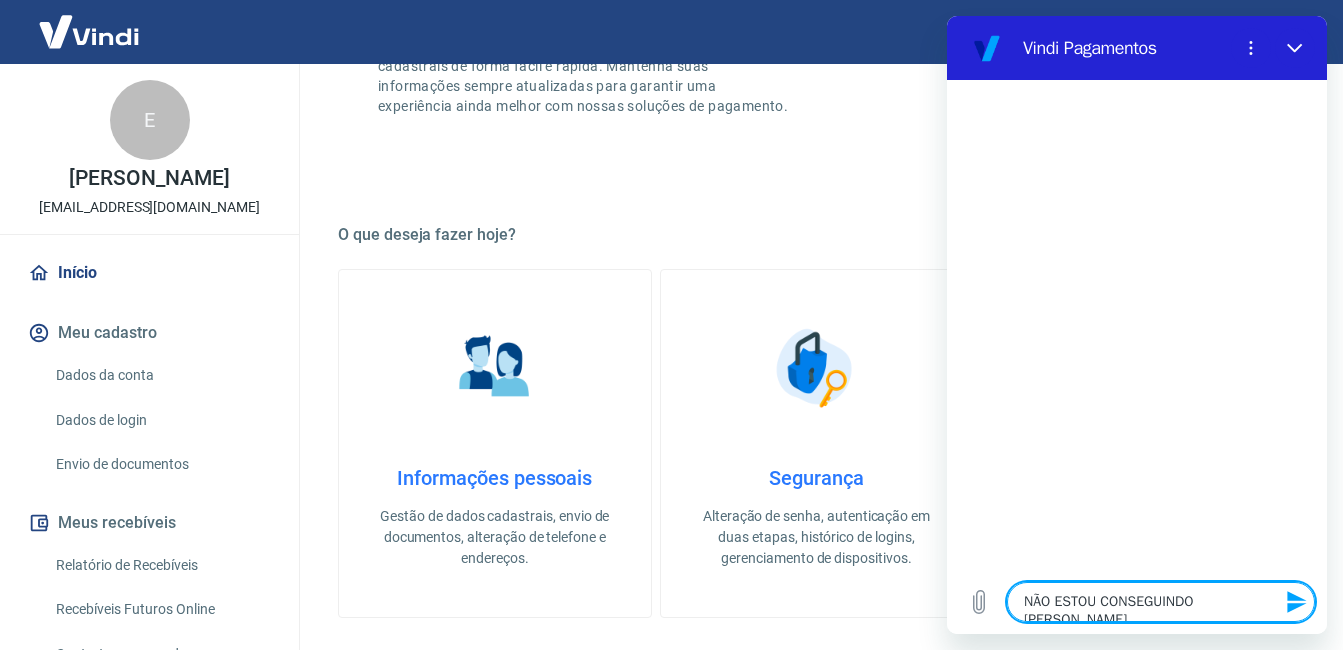 type on "x" 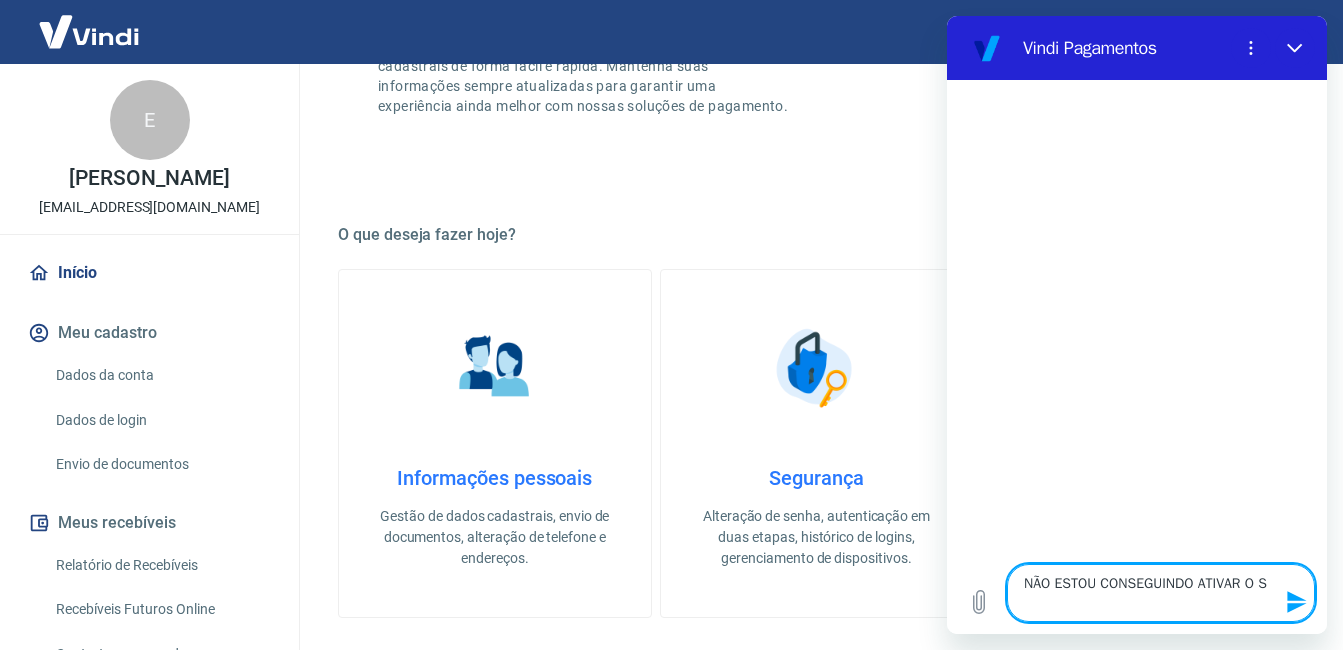 type on "NÃO ESTOU CONSEGUINDO ATIVAR O SI" 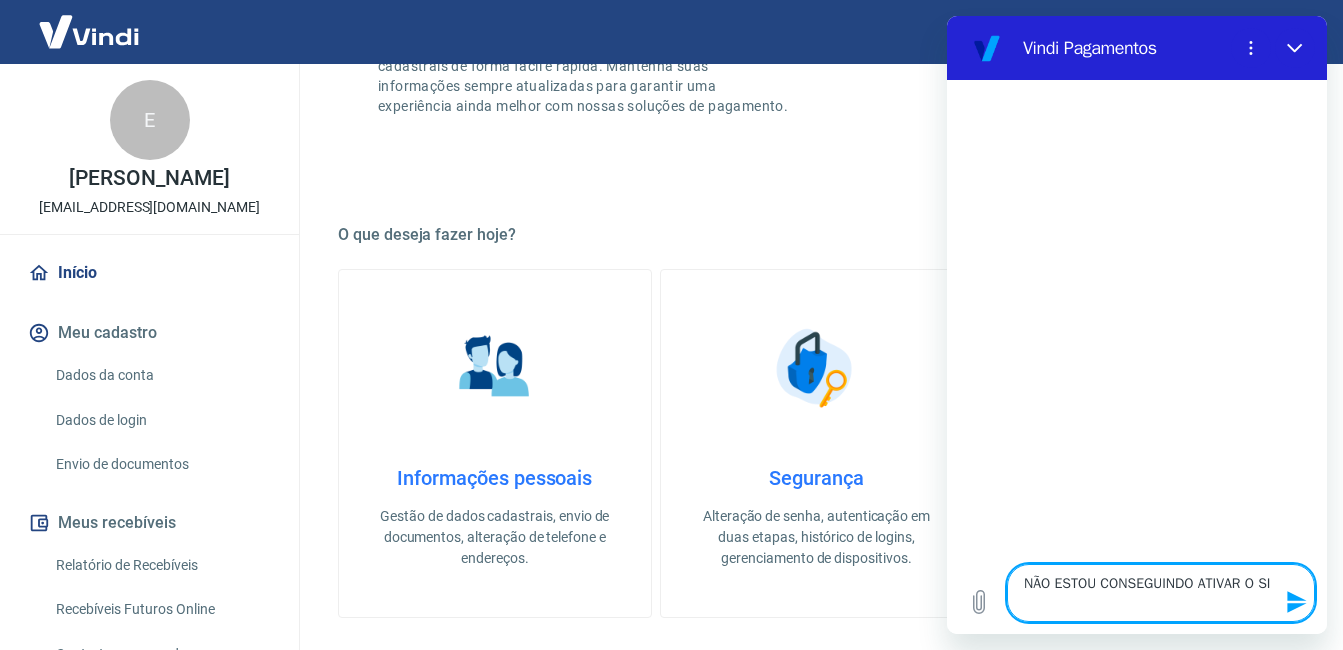 type on "NÃO ESTOU CONSEGUINDO ATIVAR O SIT" 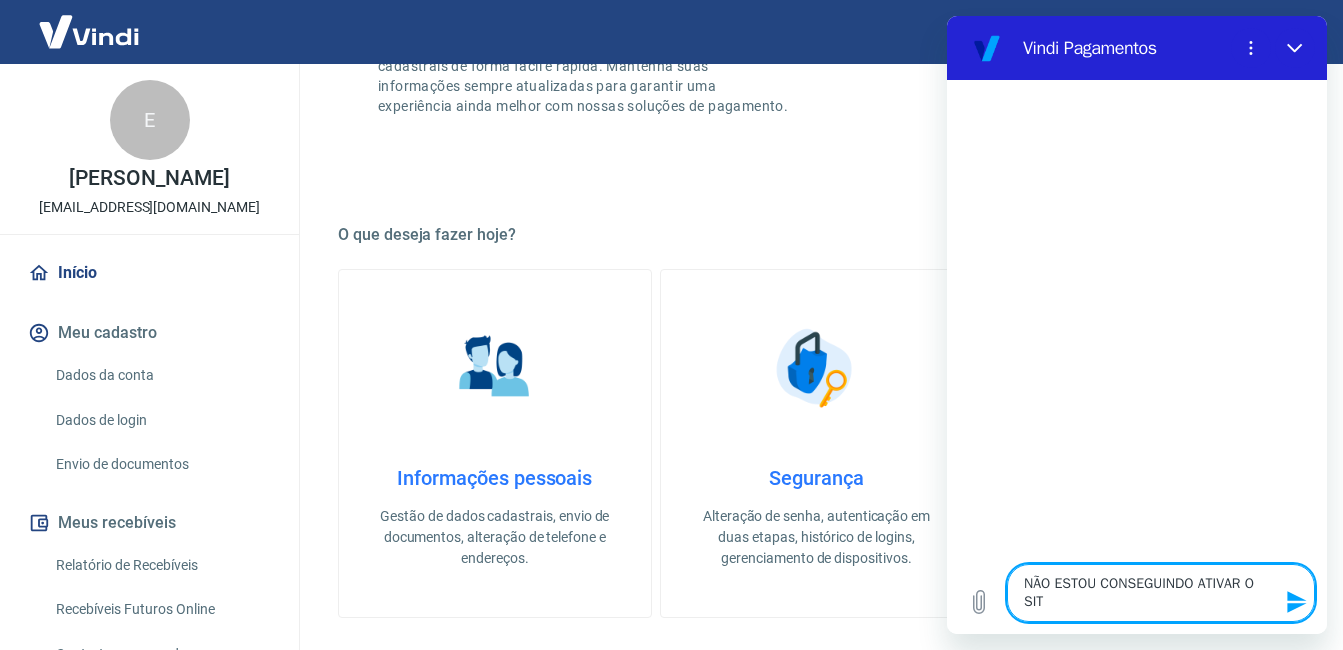 type on "NÃO ESTOU CONSEGUINDO ATIVAR O SITE" 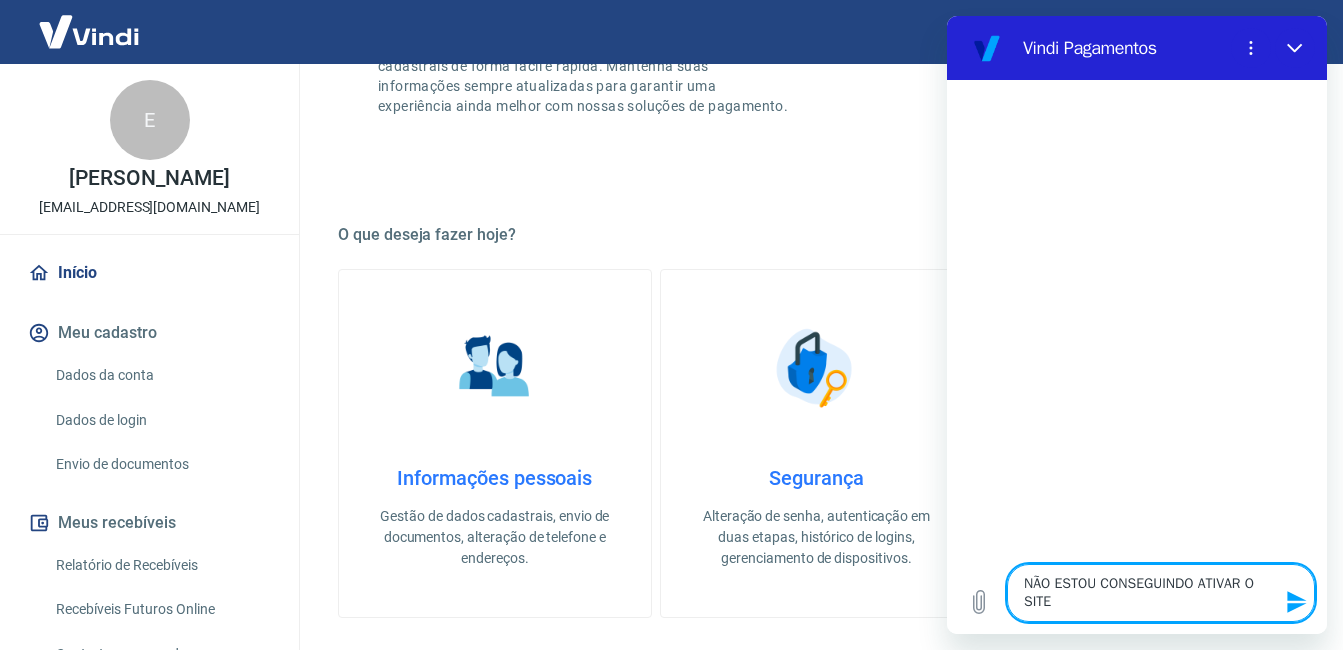 type on "NÃO ESTOU CONSEGUINDO ATIVAR O SITE" 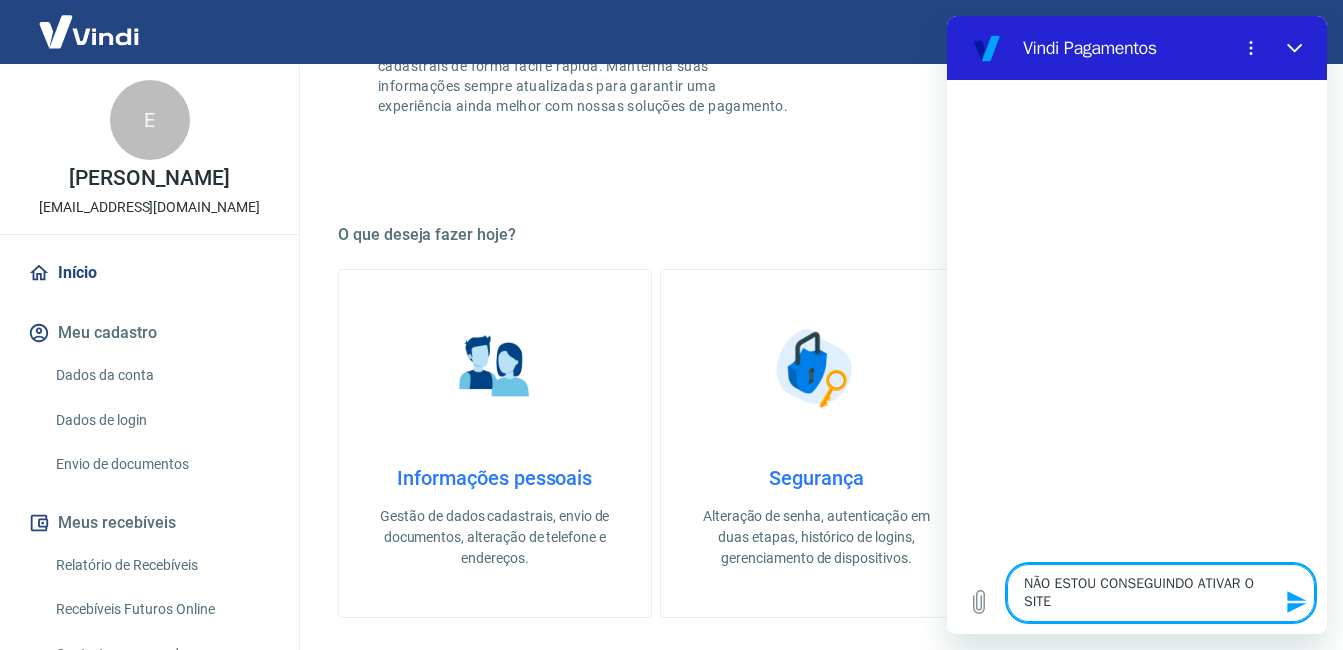 type 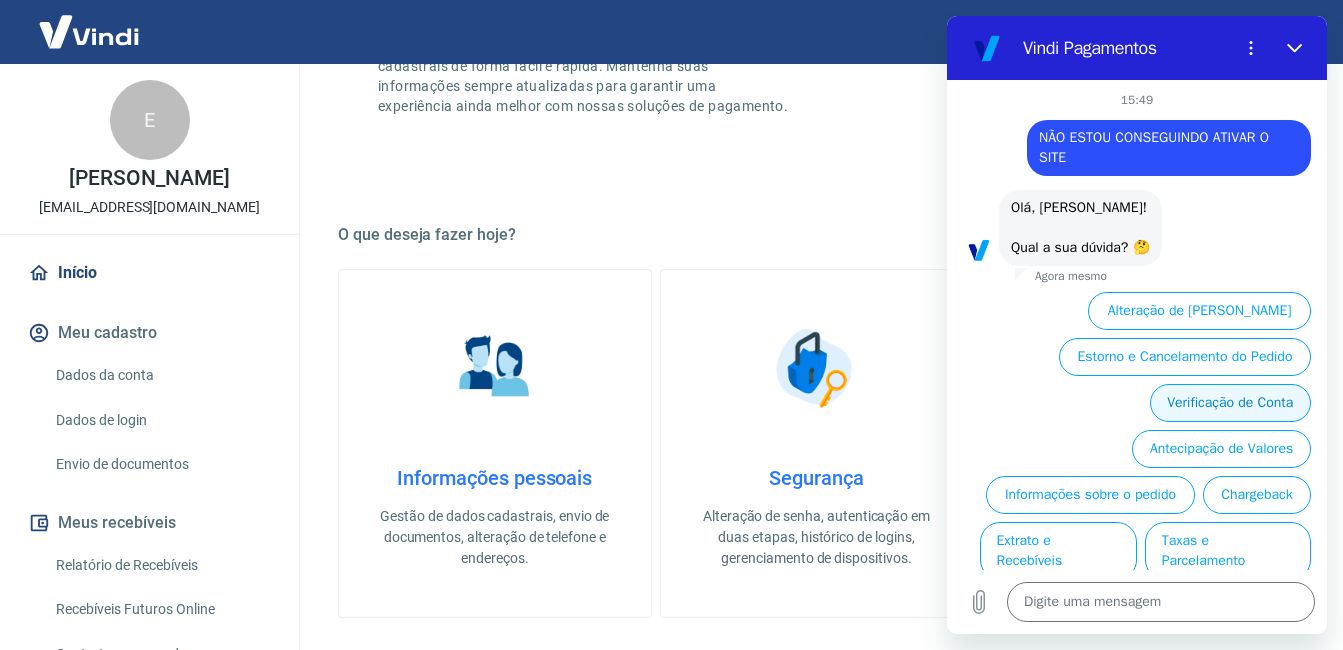 click on "Verificação de Conta" at bounding box center (1230, 403) 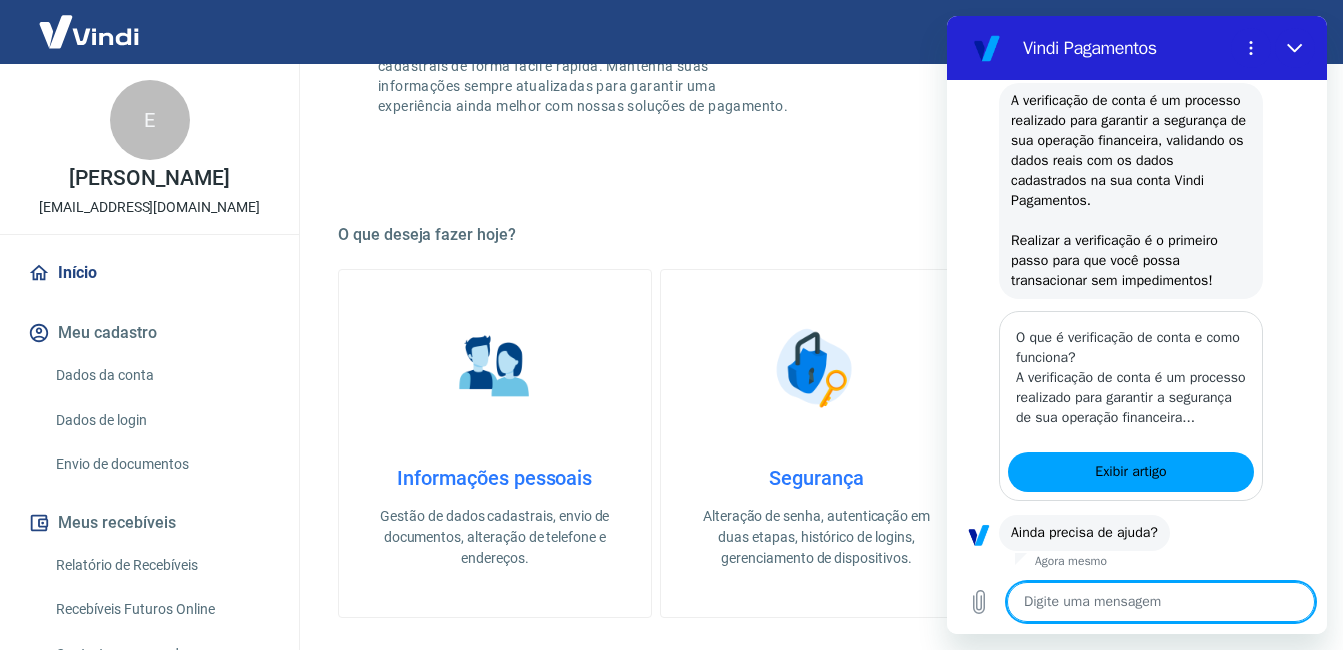 scroll, scrollTop: 331, scrollLeft: 0, axis: vertical 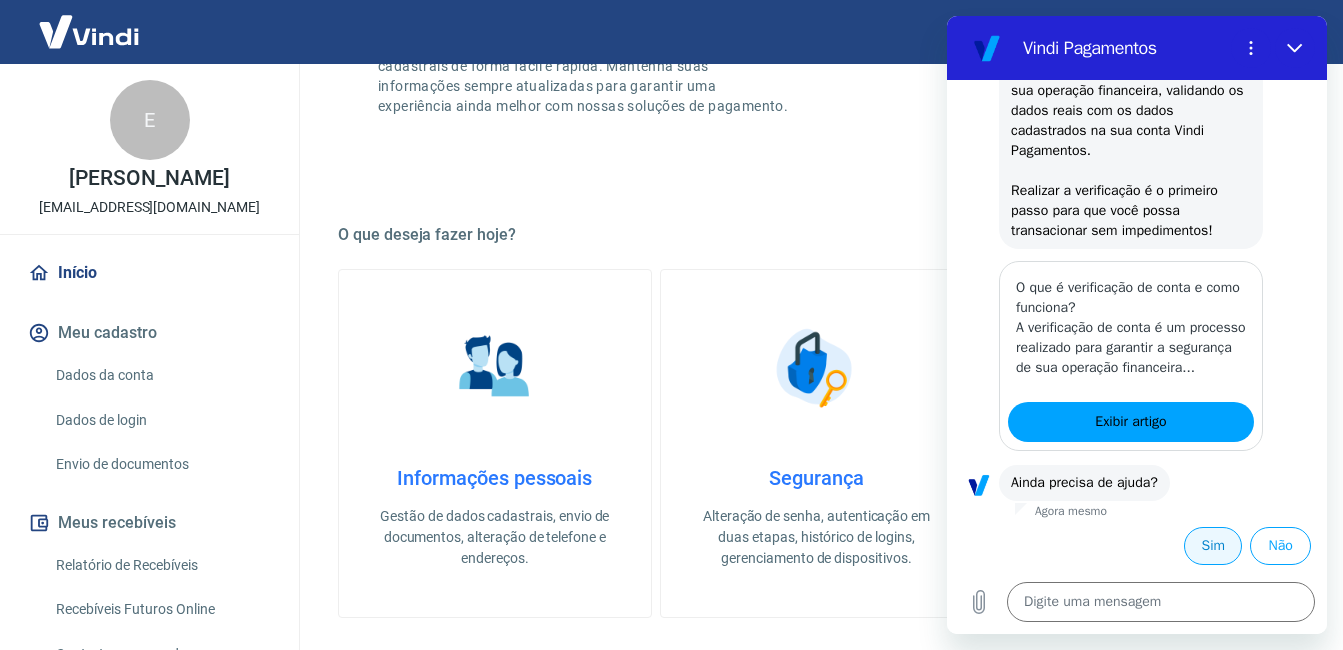 click on "Sim" at bounding box center [1213, 546] 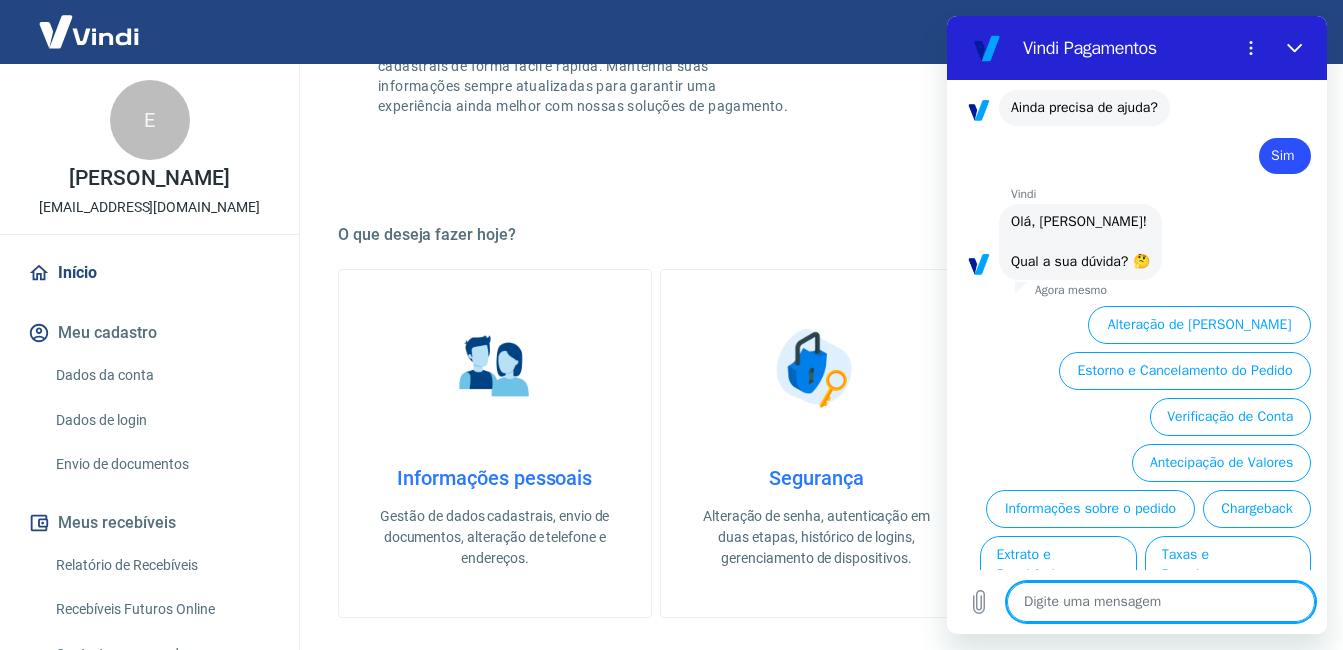 scroll, scrollTop: 761, scrollLeft: 0, axis: vertical 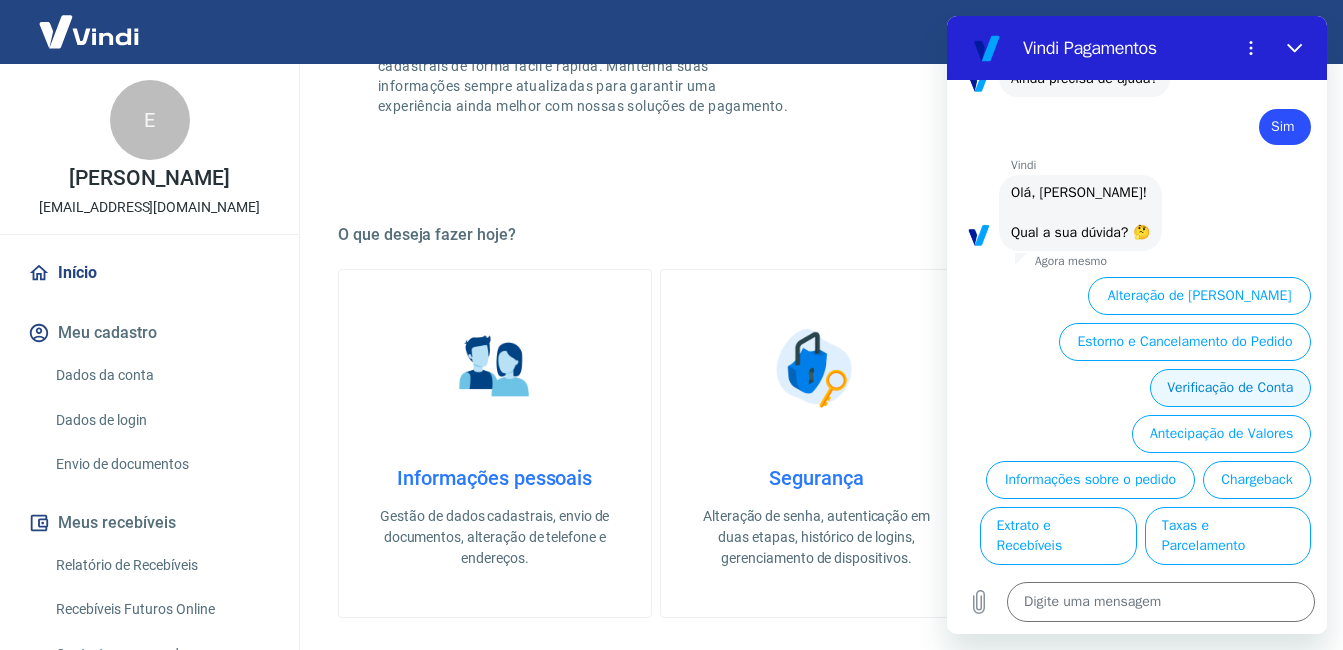 click on "Verificação de Conta" at bounding box center [1230, 388] 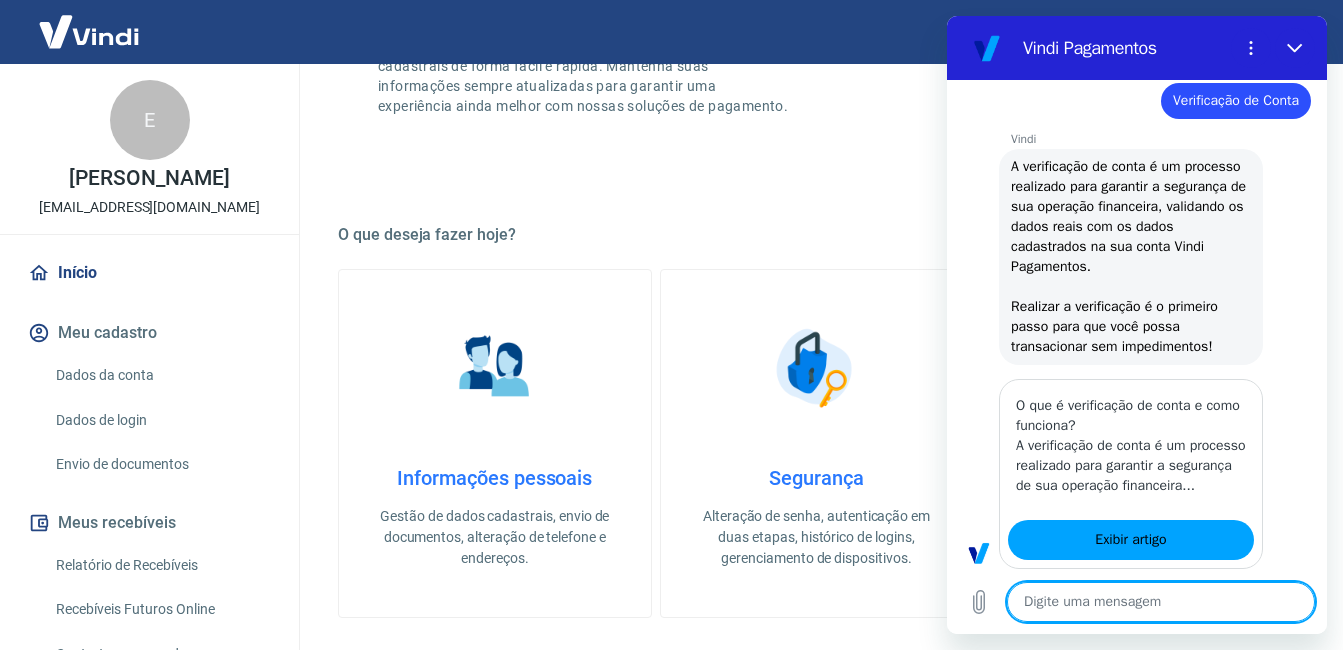 scroll, scrollTop: 933, scrollLeft: 0, axis: vertical 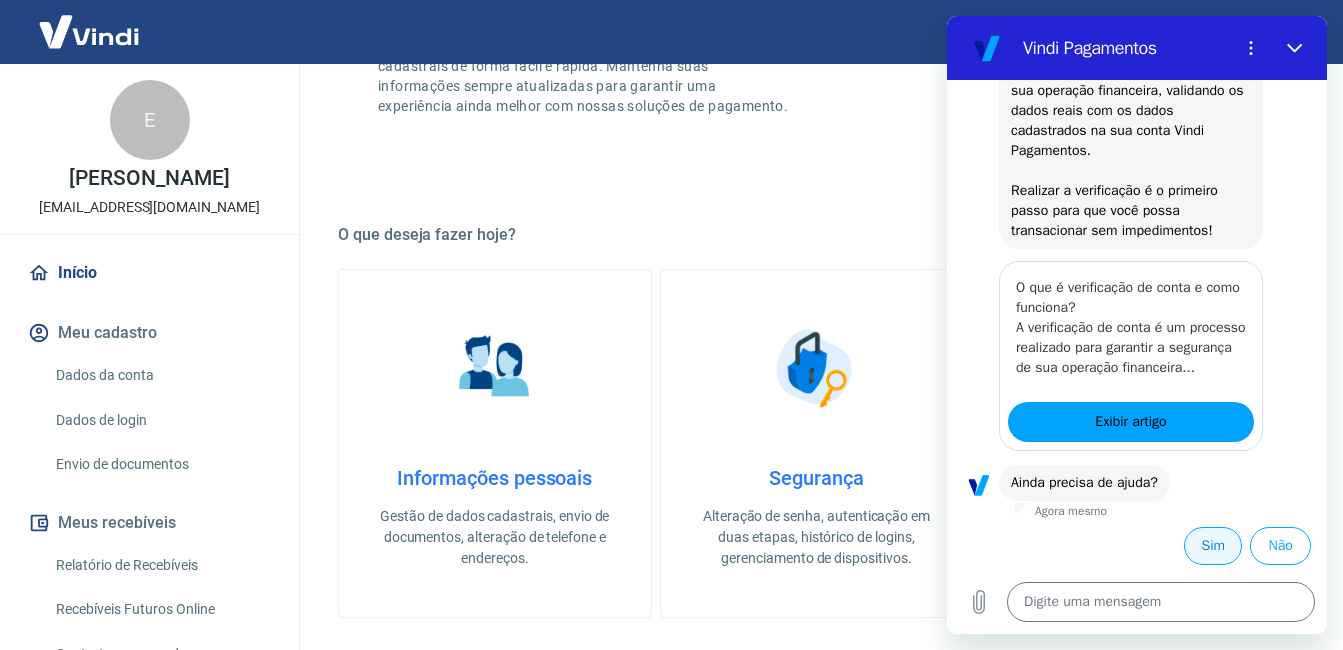 click on "Sim" at bounding box center (1213, 546) 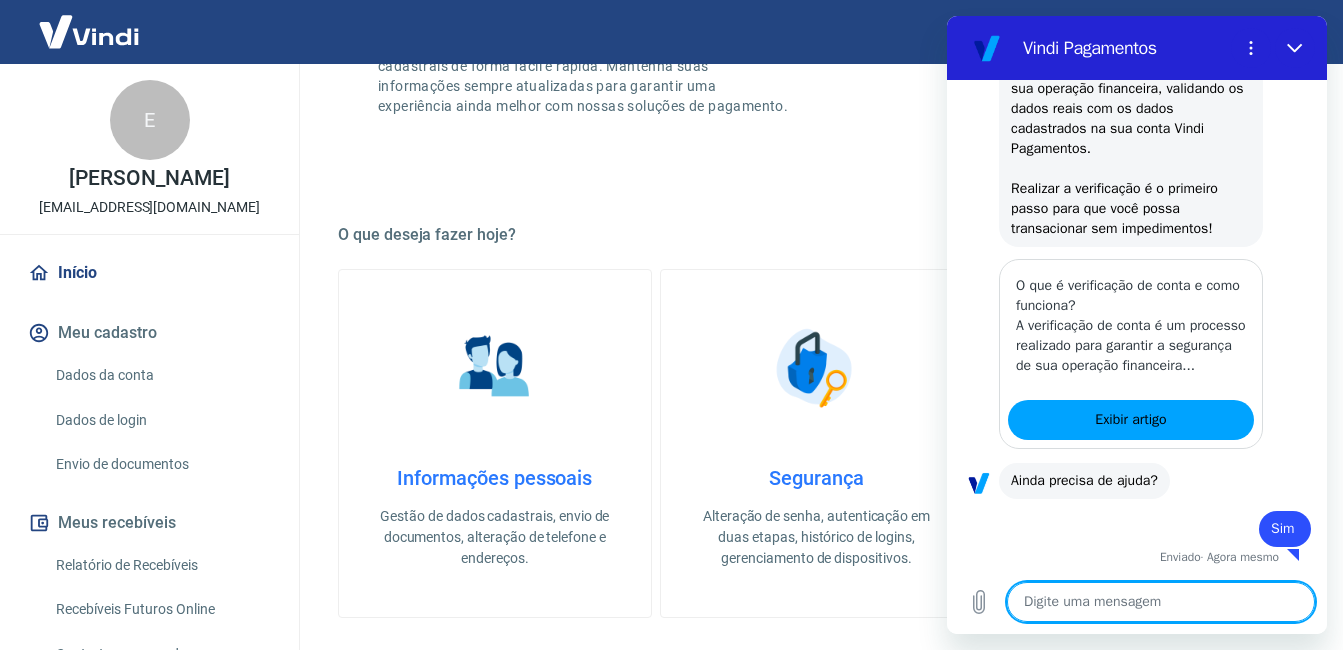 scroll, scrollTop: 1053, scrollLeft: 0, axis: vertical 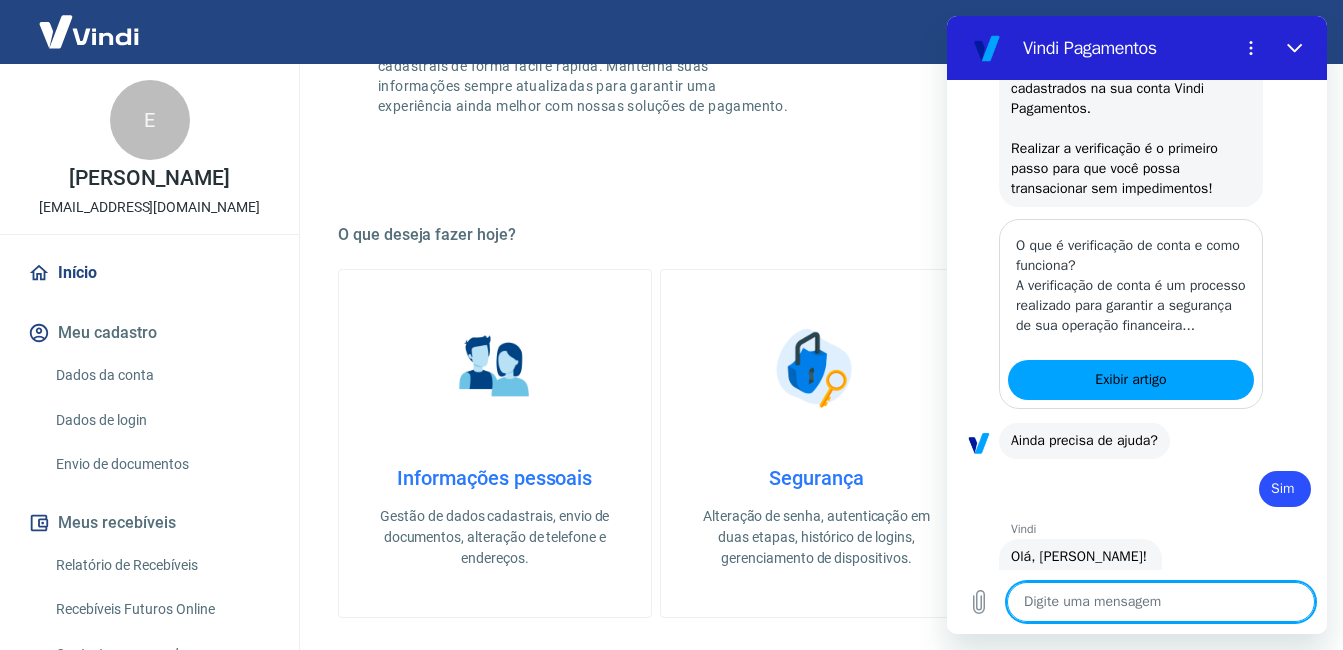 type on "x" 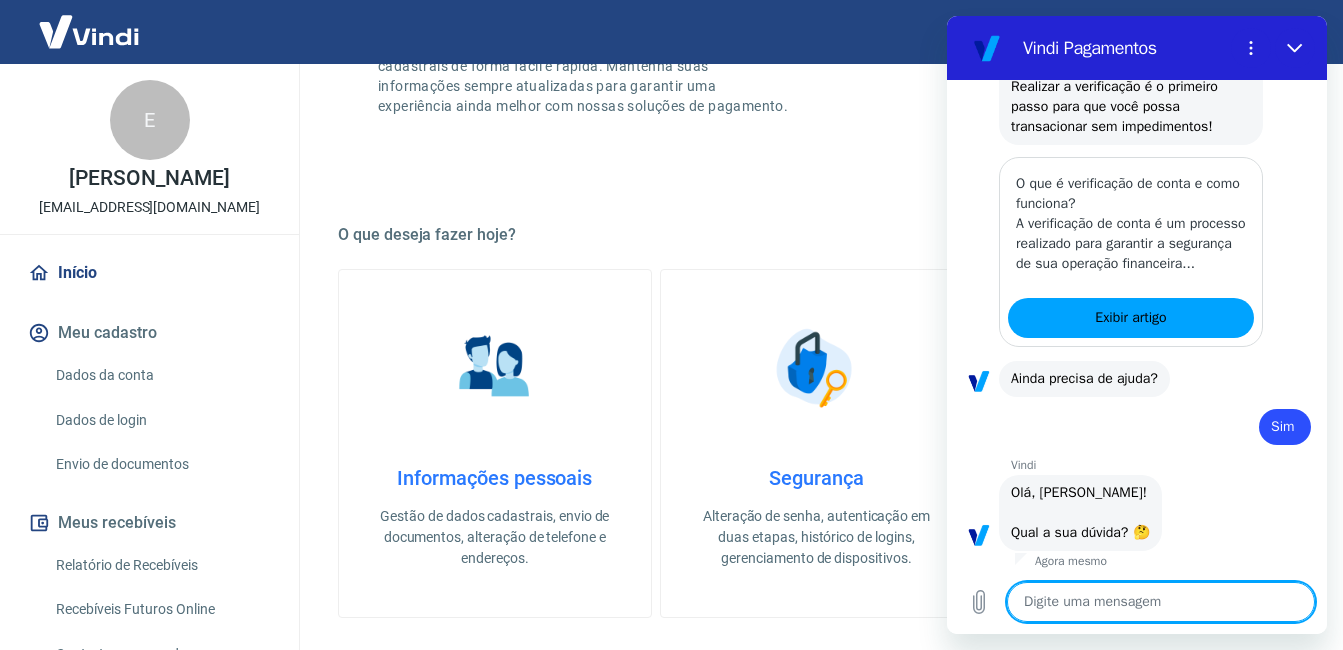 click at bounding box center (1161, 602) 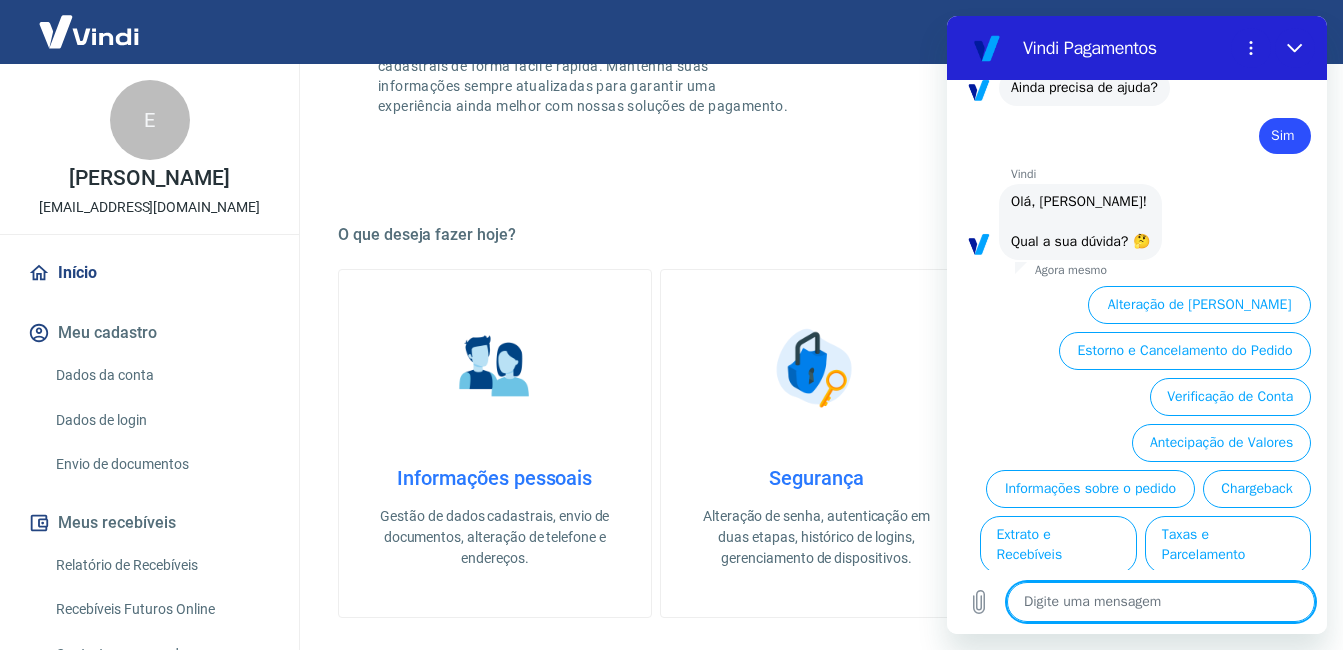 scroll, scrollTop: 1481, scrollLeft: 0, axis: vertical 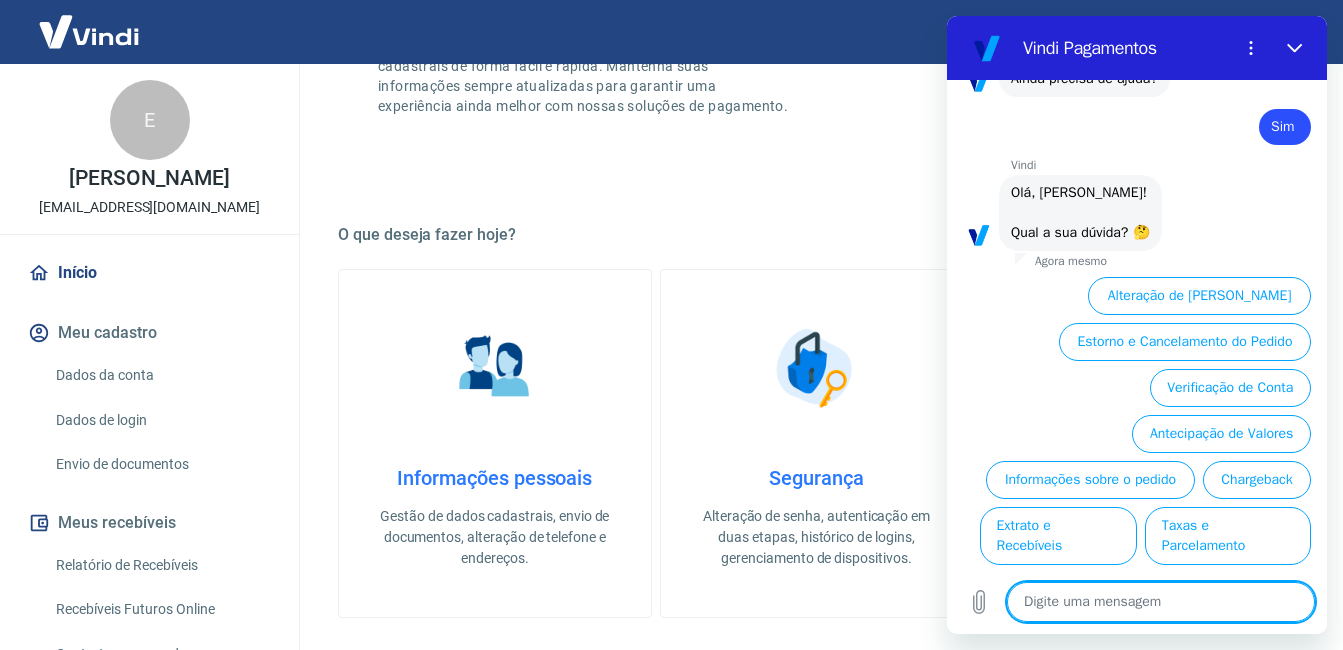 click at bounding box center [1161, 602] 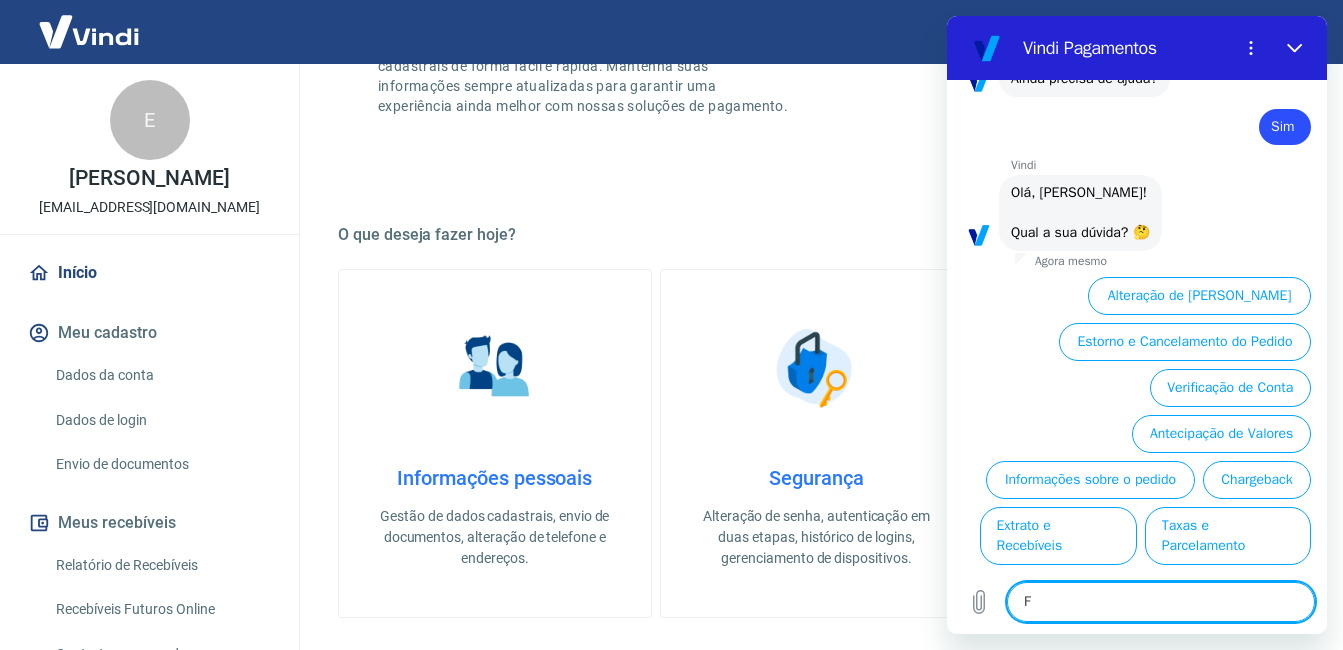 type on "FA" 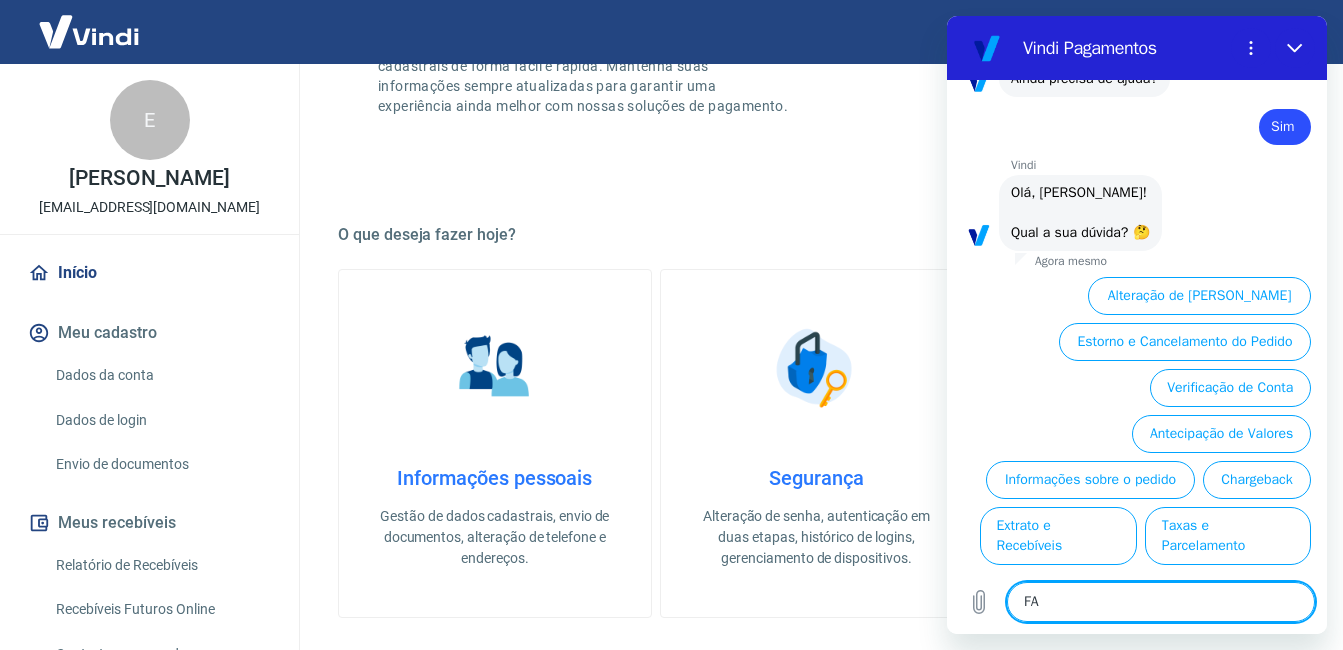 type on "x" 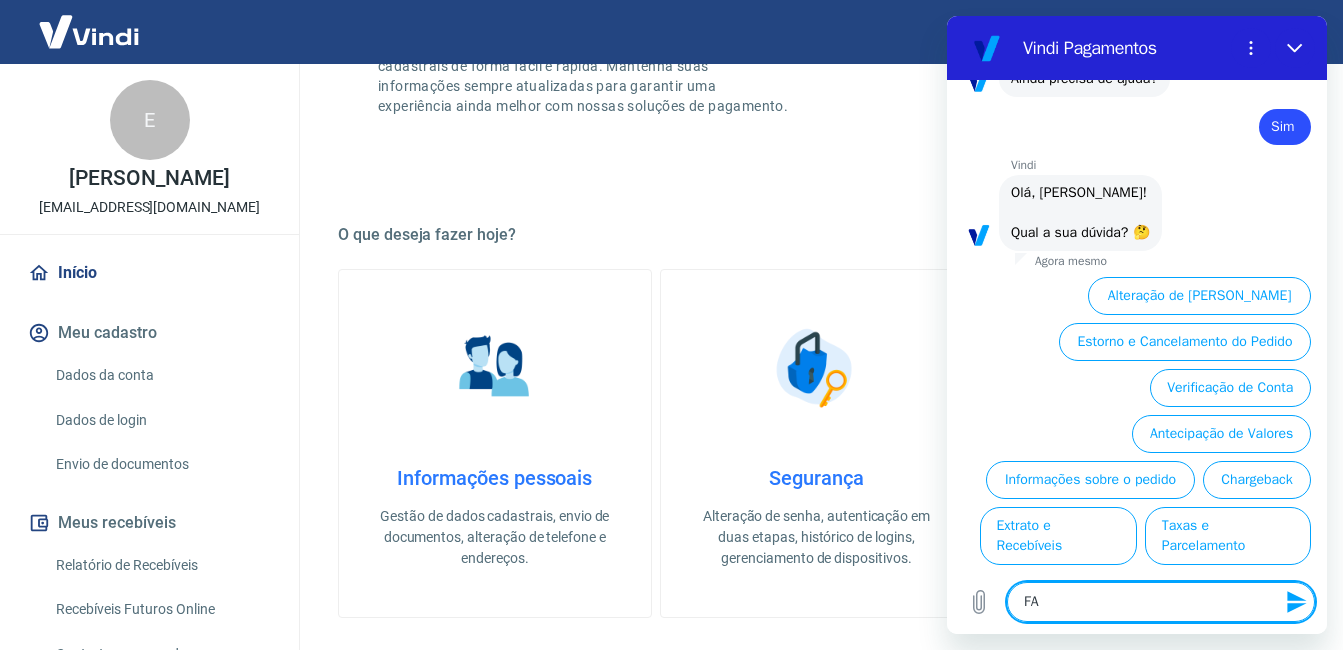 type on "FAL" 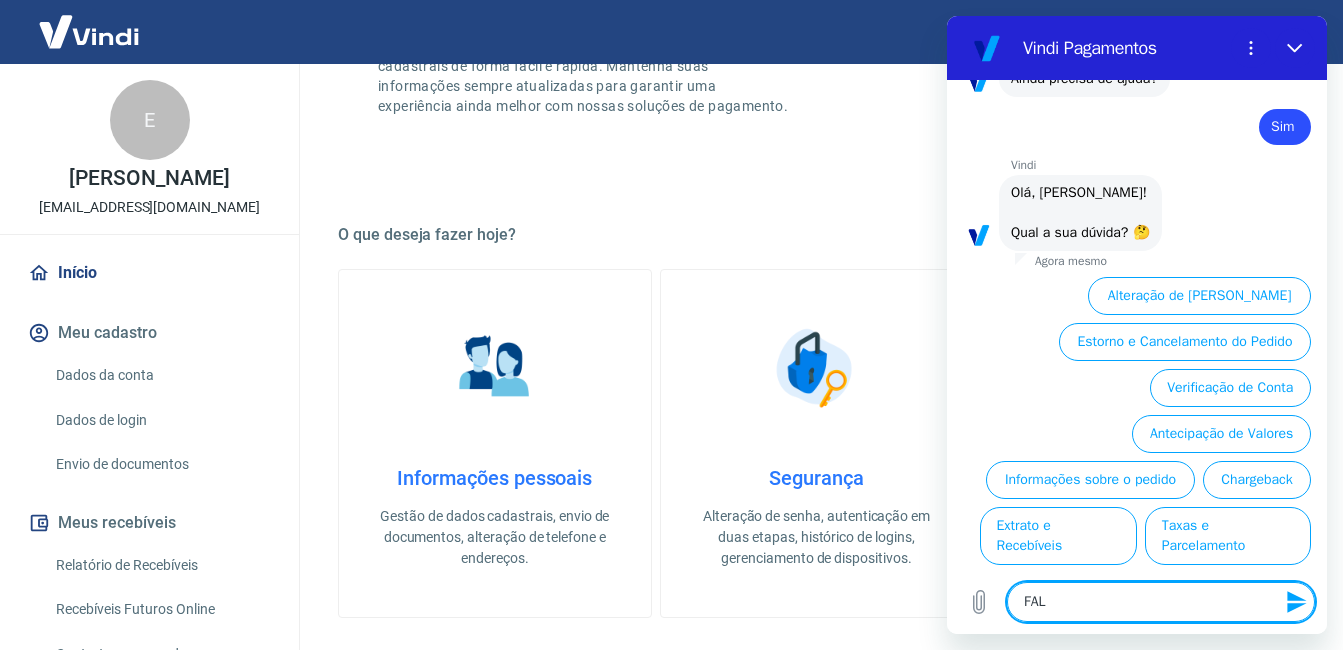 type on "FALA" 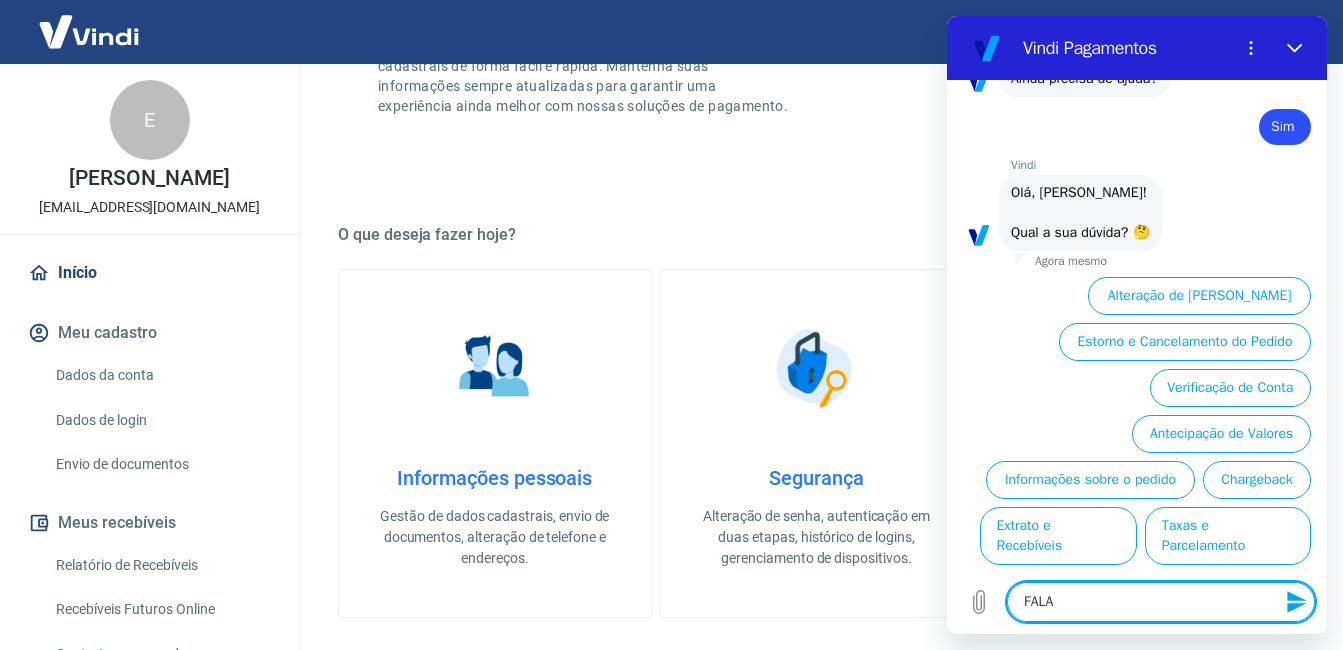 type on "FALAR" 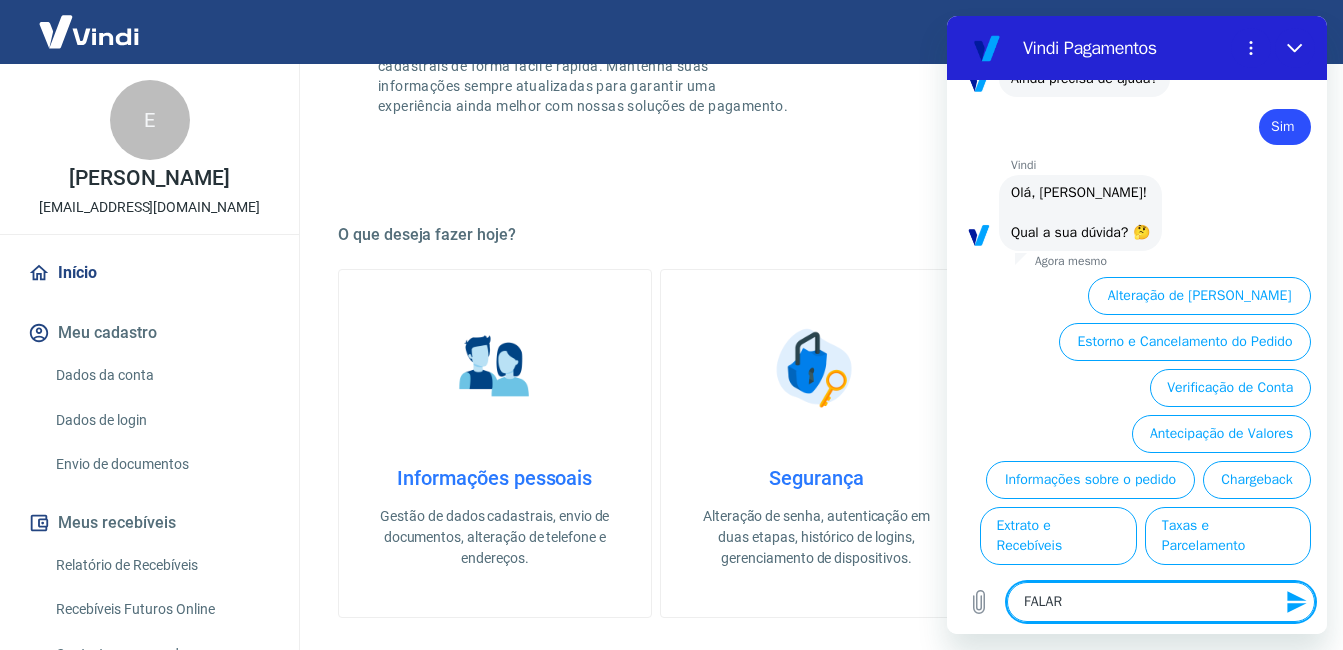 type on "FALAR" 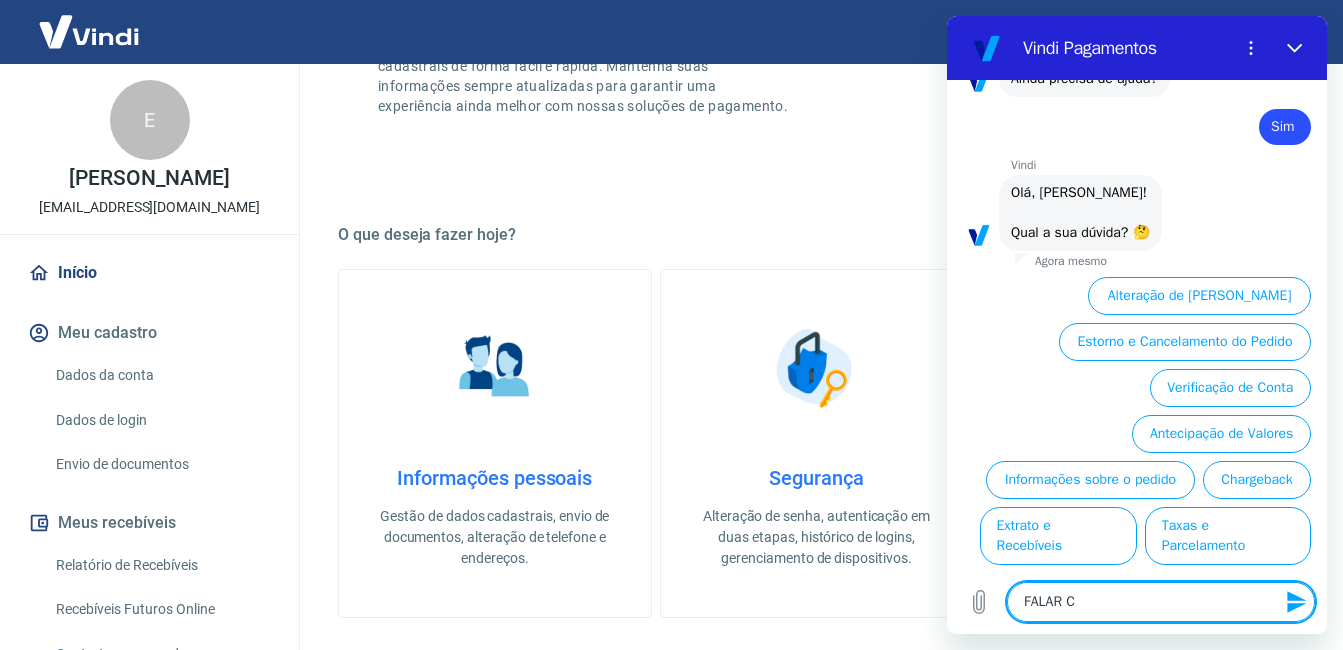 type on "FALAR CO" 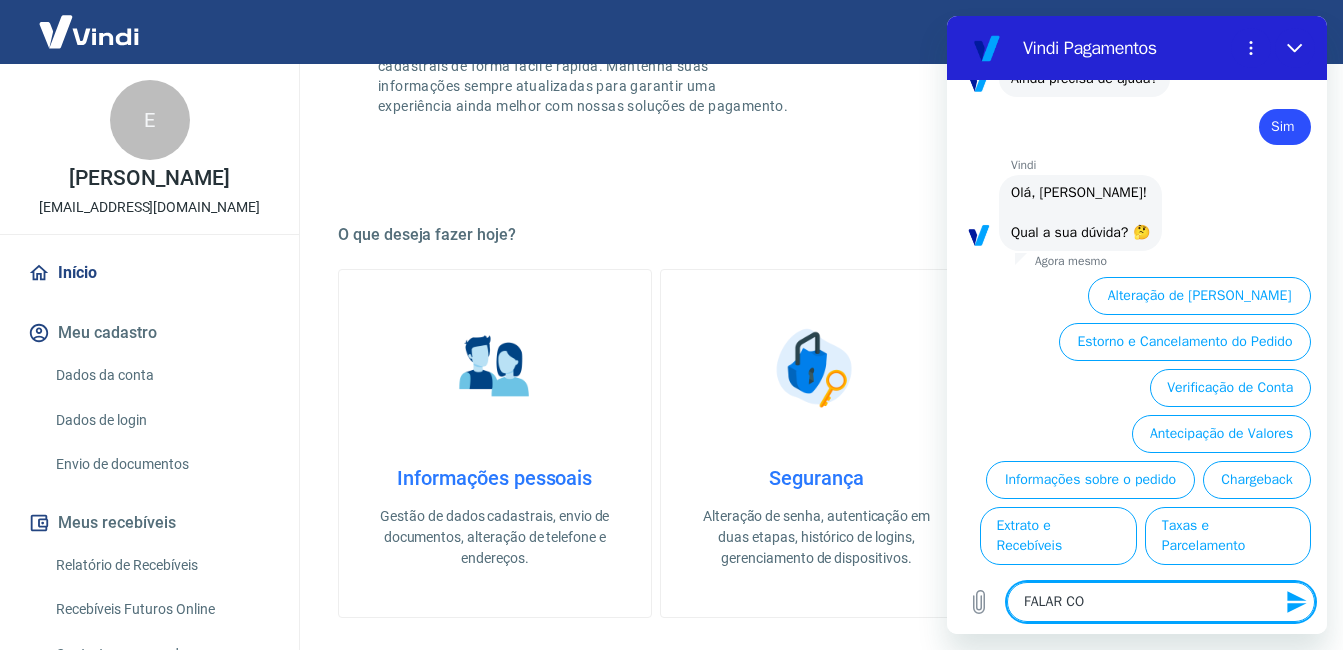 type on "x" 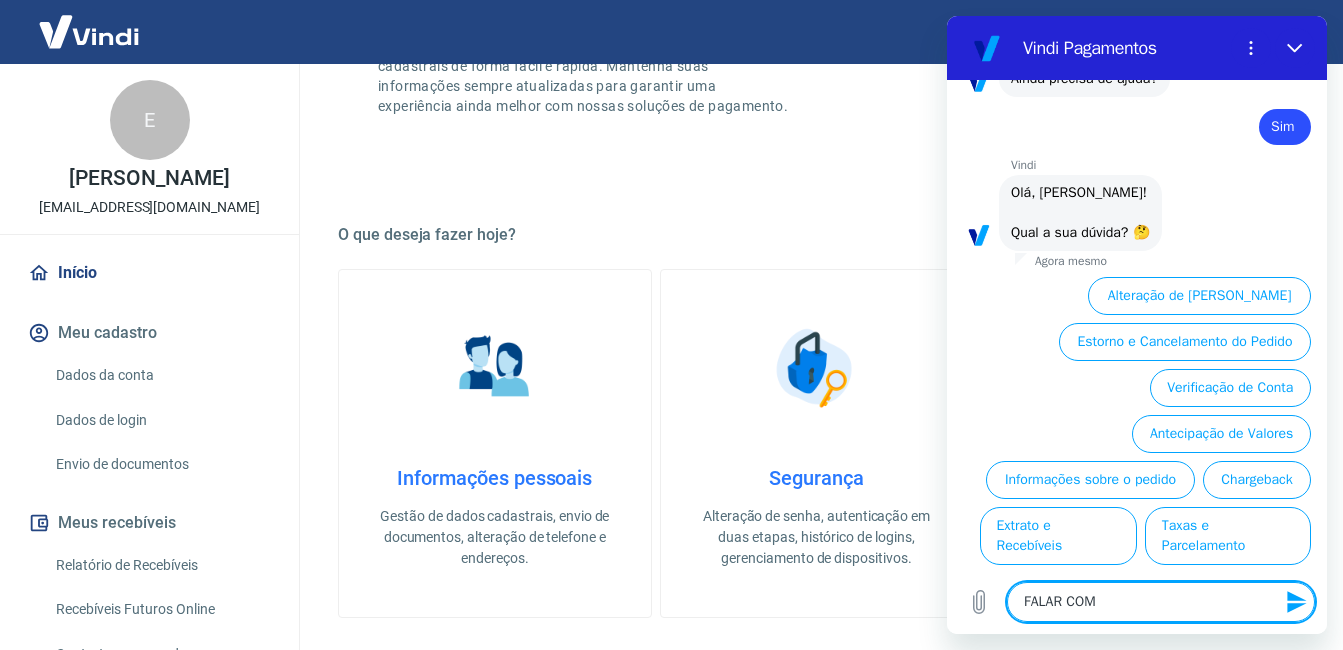 type on "FALAR COM" 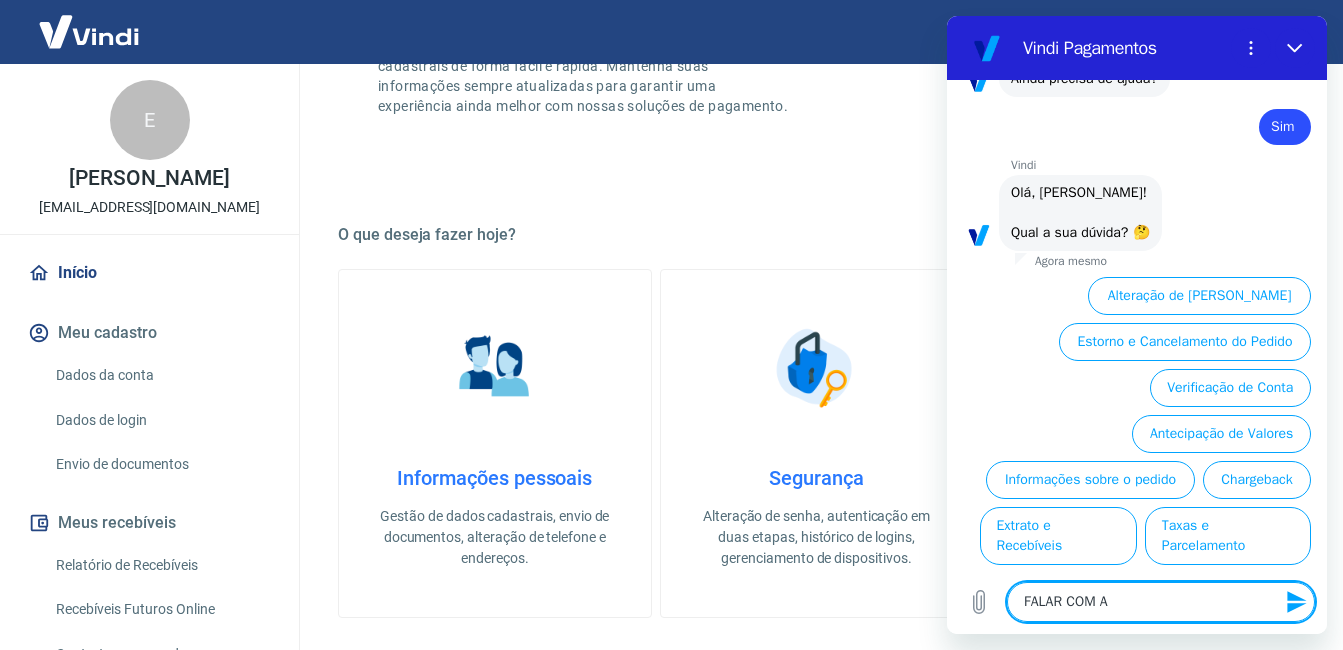 type on "FALAR COM AT" 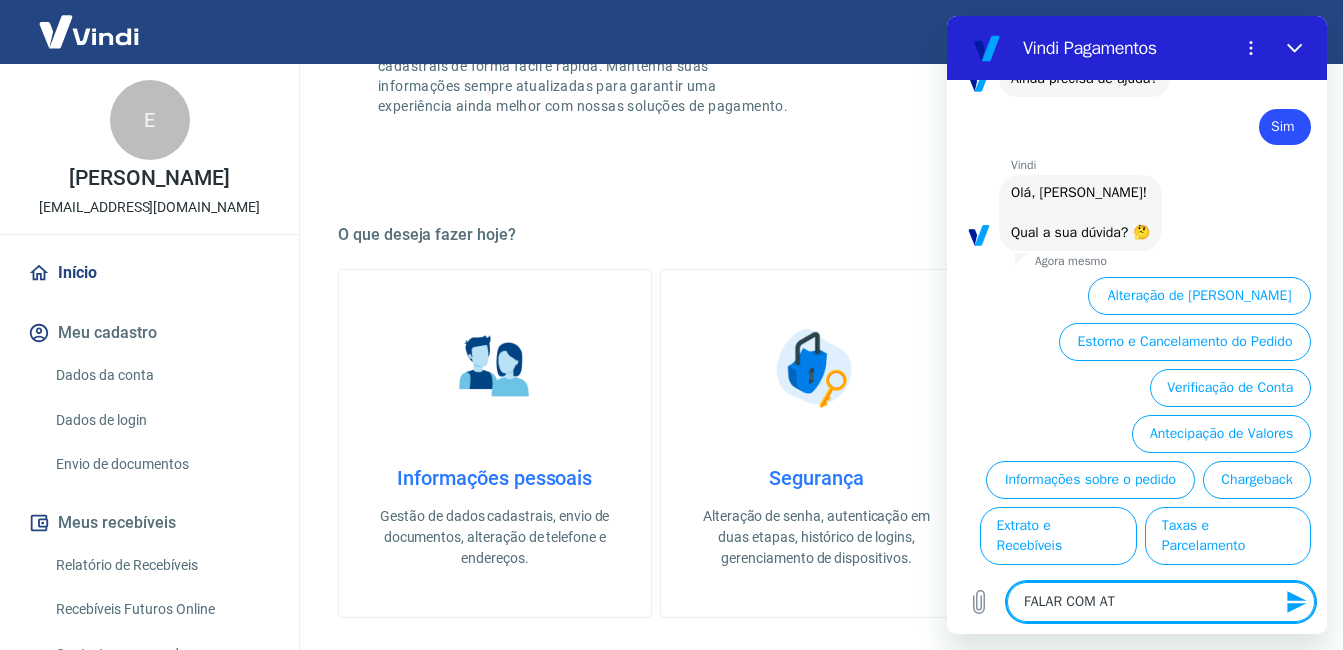 type on "FALAR COM ATE" 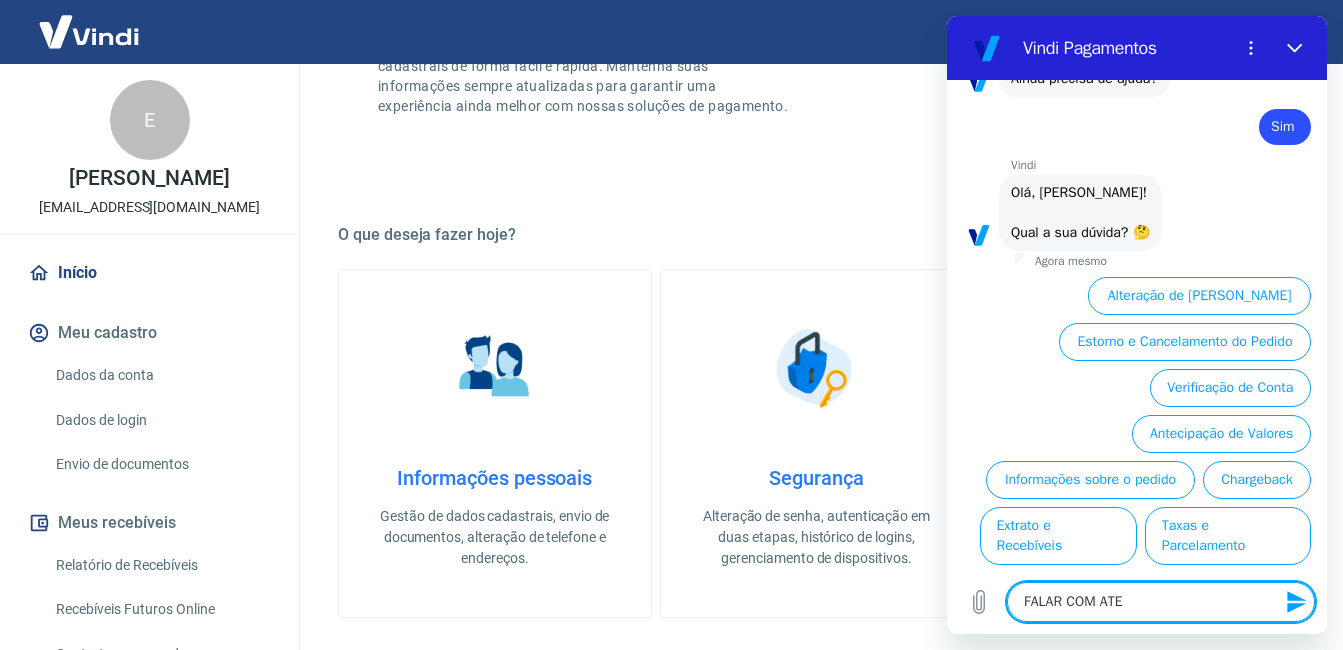 type on "FALAR COM ATEN" 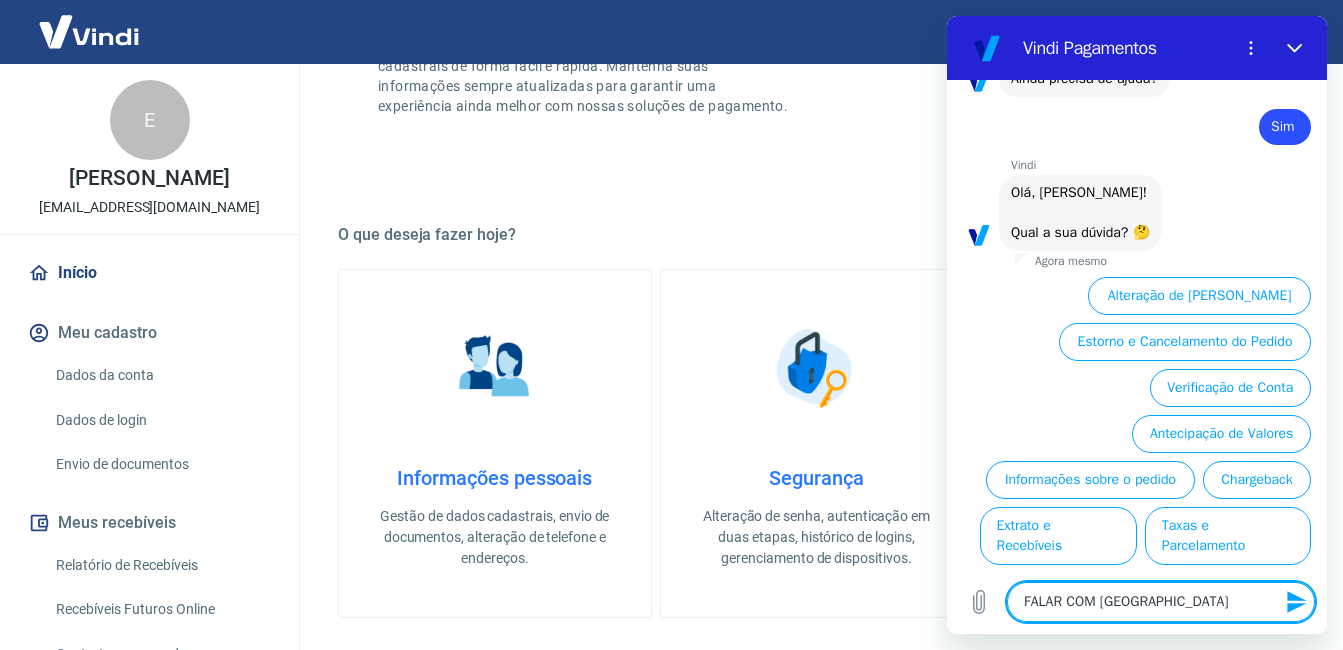 type on "FALAR COM ATEND" 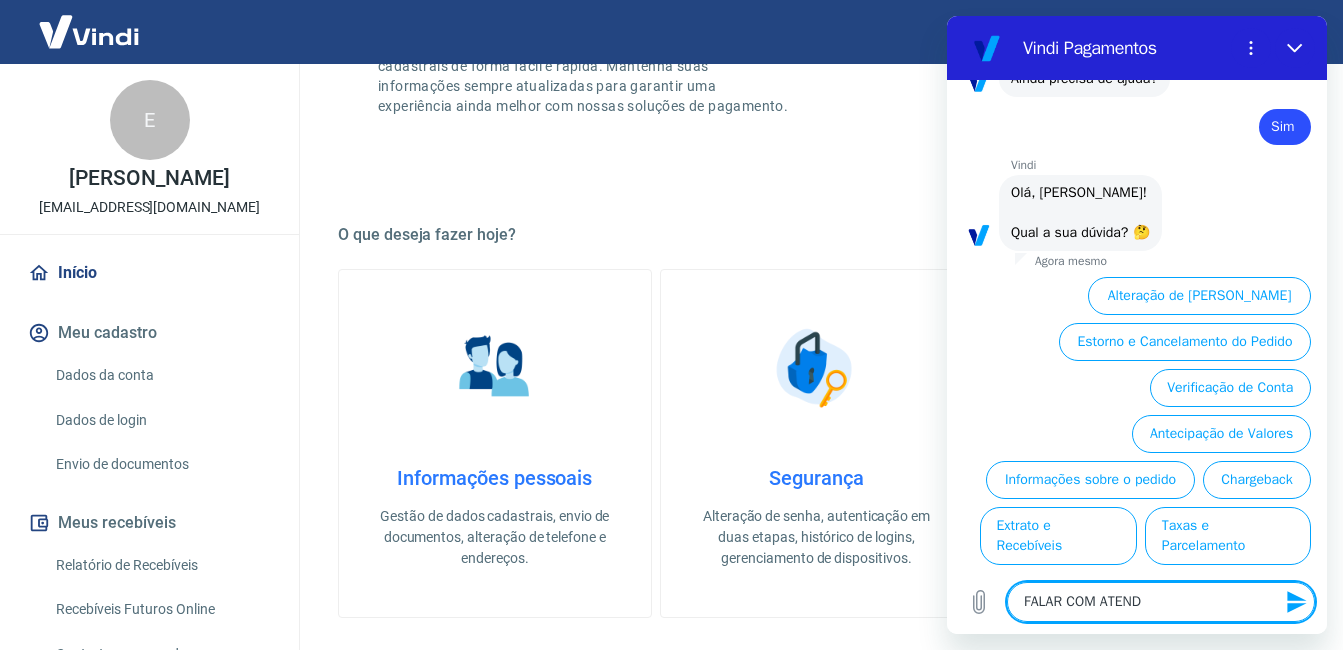 type on "FALAR COM ATENDE" 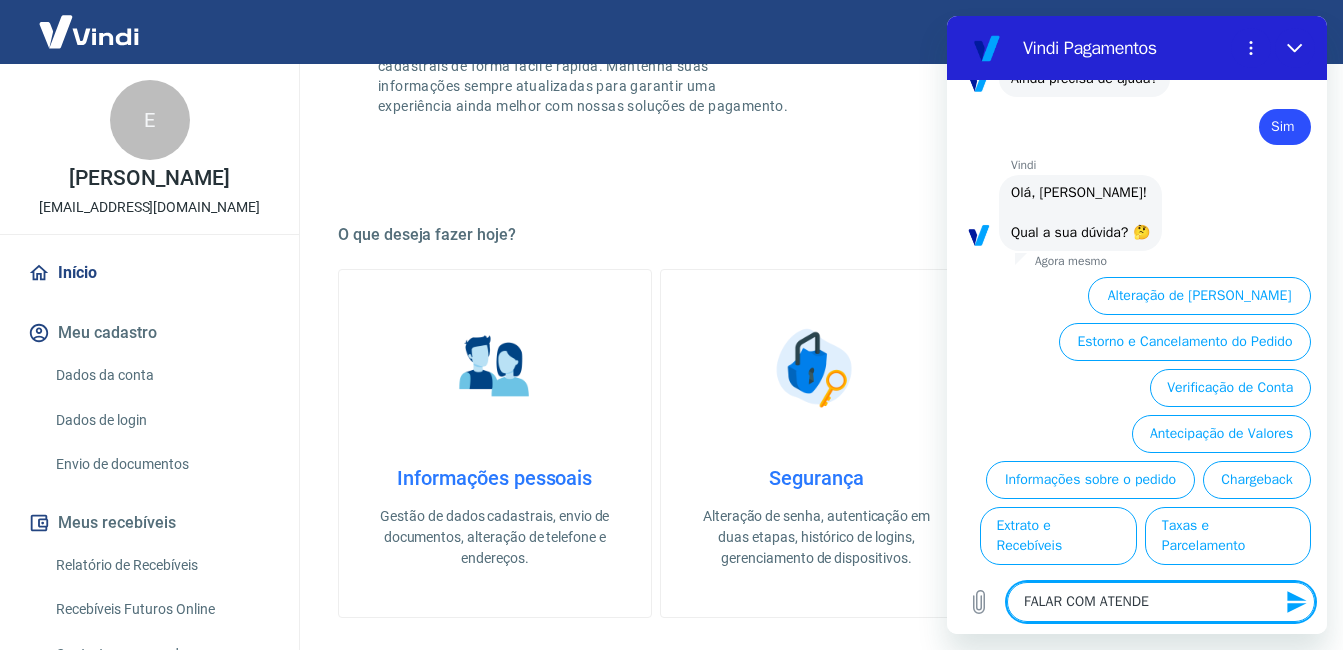 type on "FALAR COM ATENDEN" 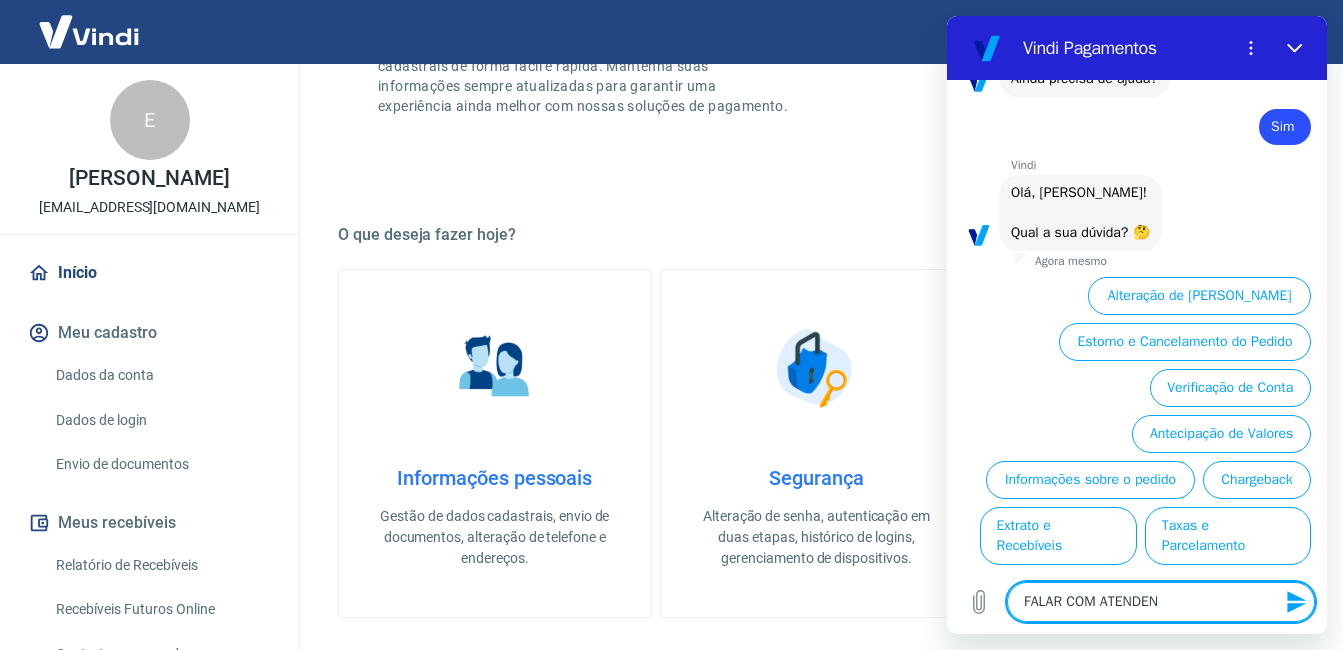 type on "FALAR COM ATENDENT" 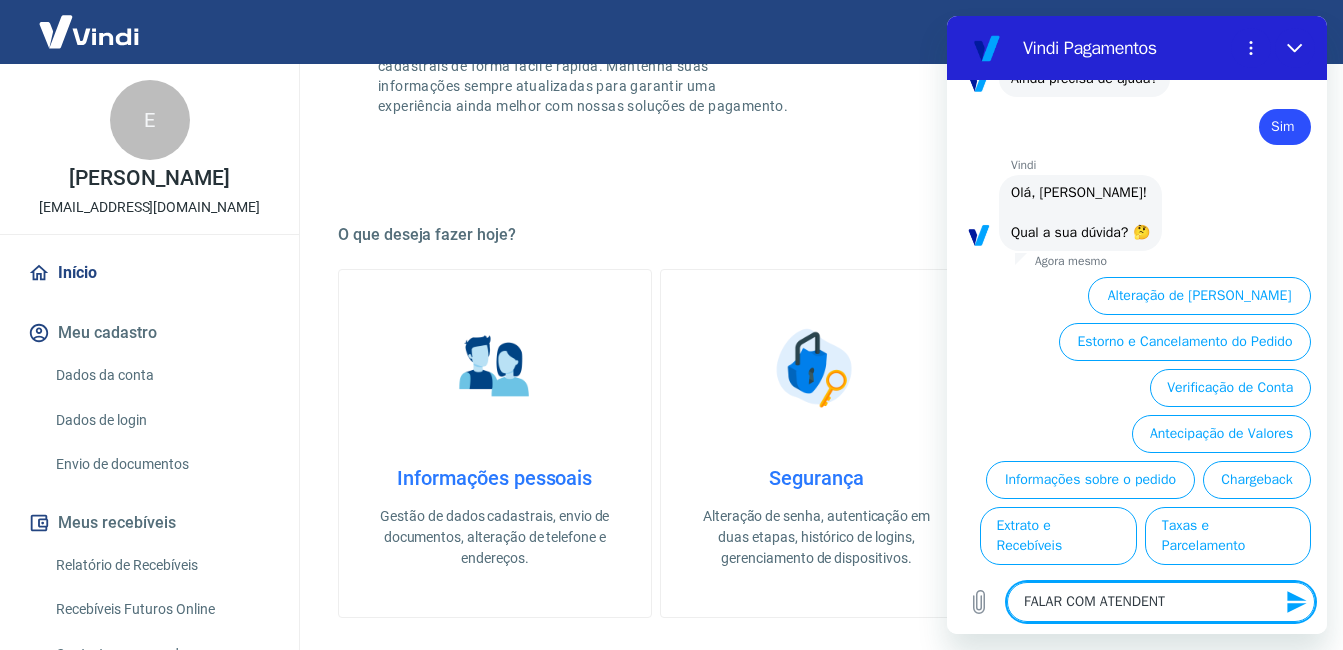 type on "x" 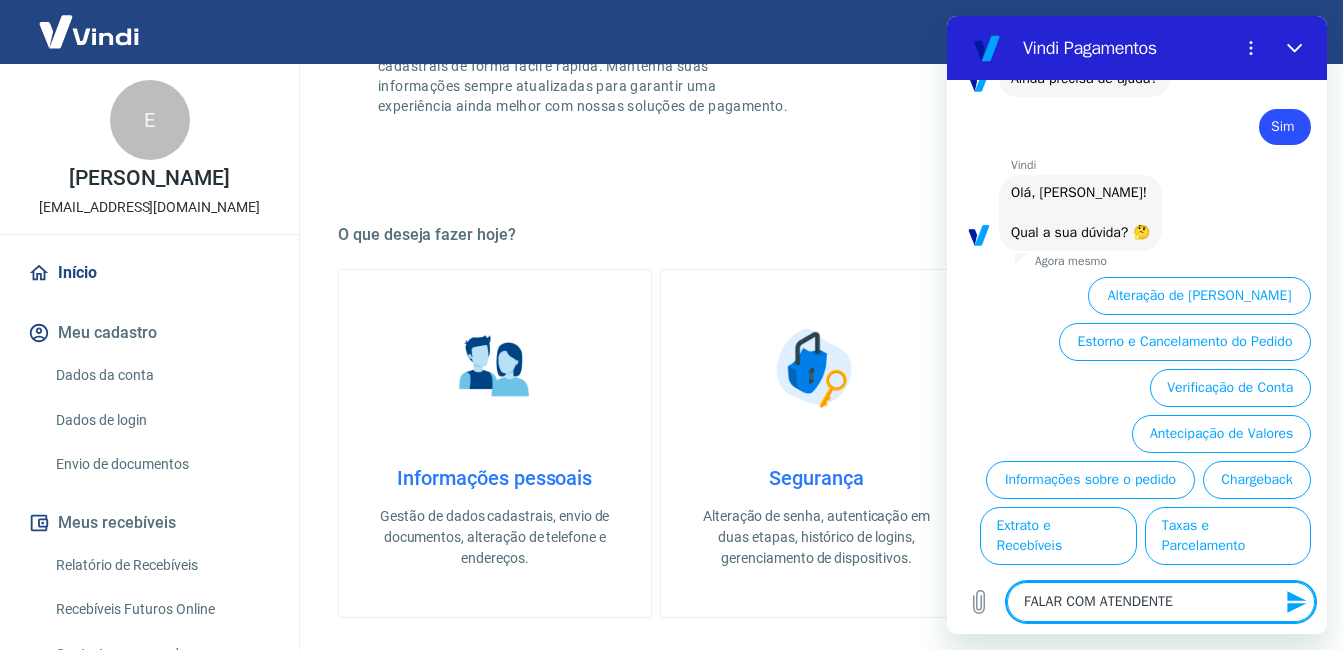 type on "FALAR COM ATENDENTE" 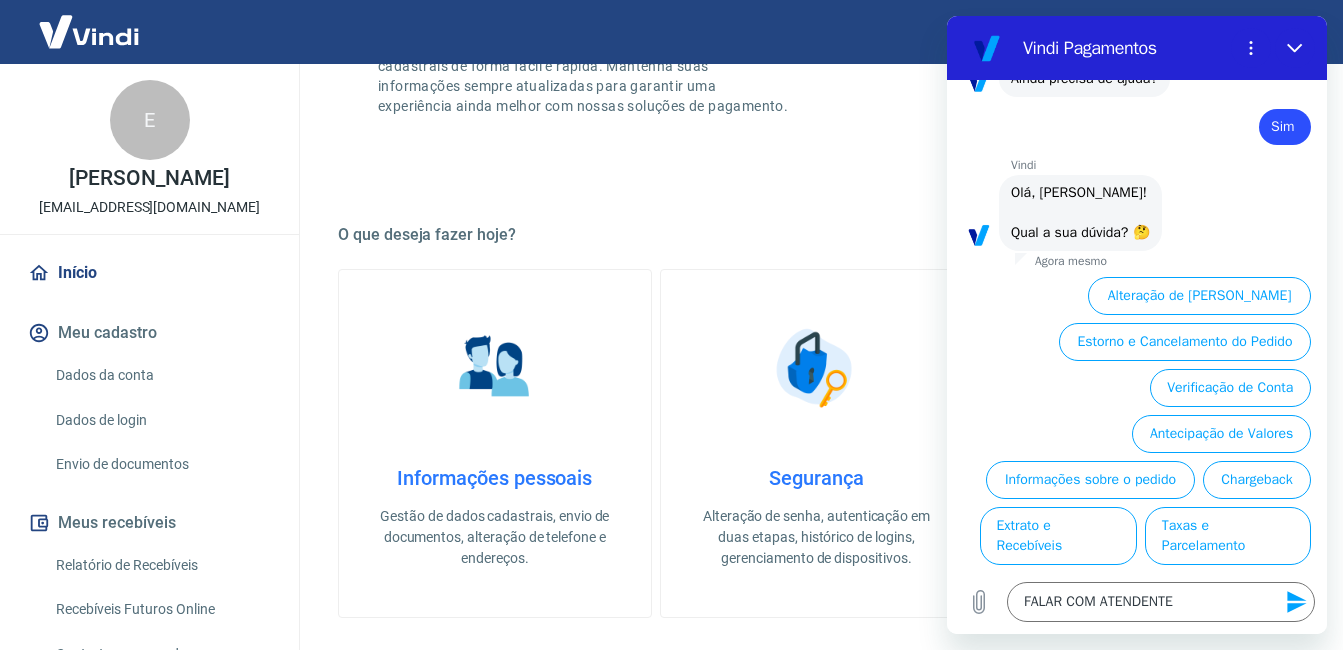 click 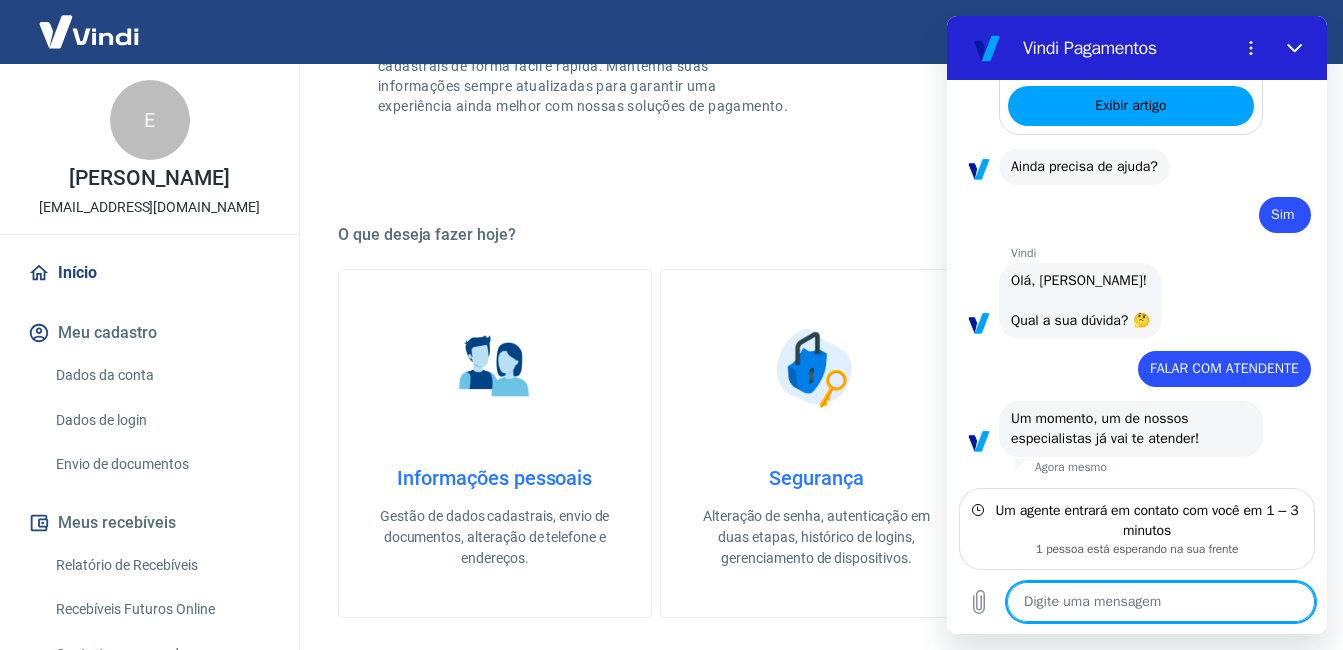 scroll, scrollTop: 1347, scrollLeft: 0, axis: vertical 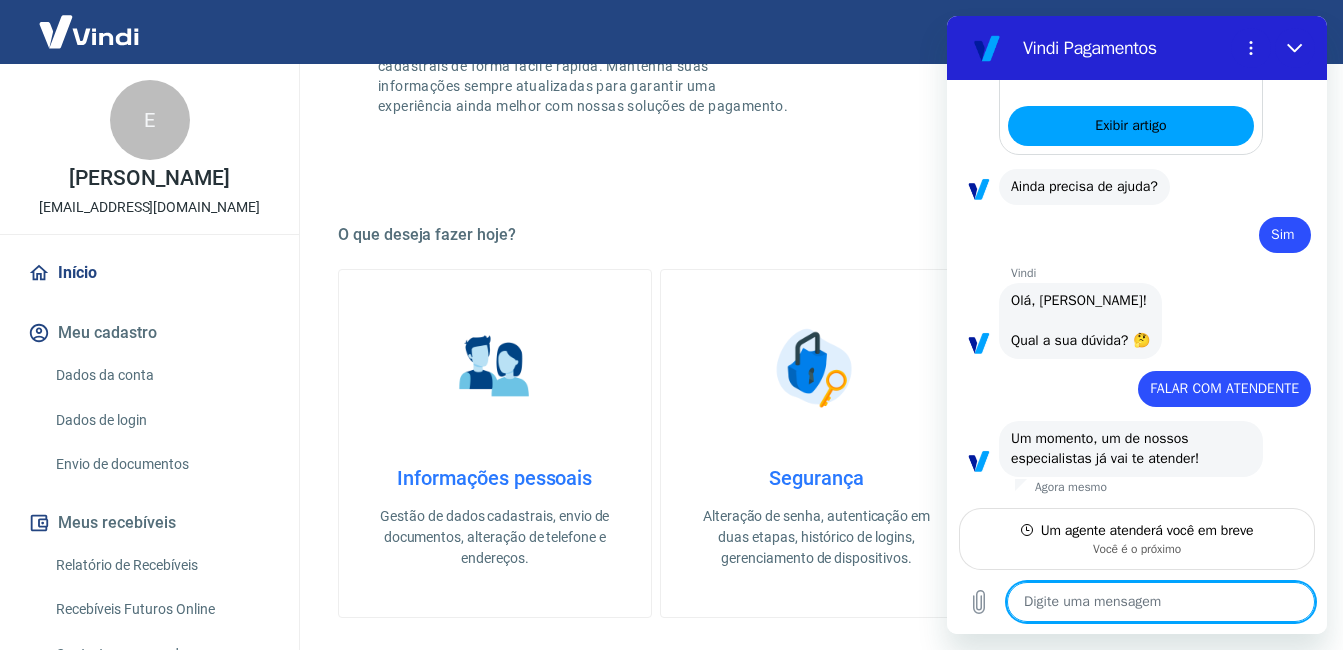 type on "x" 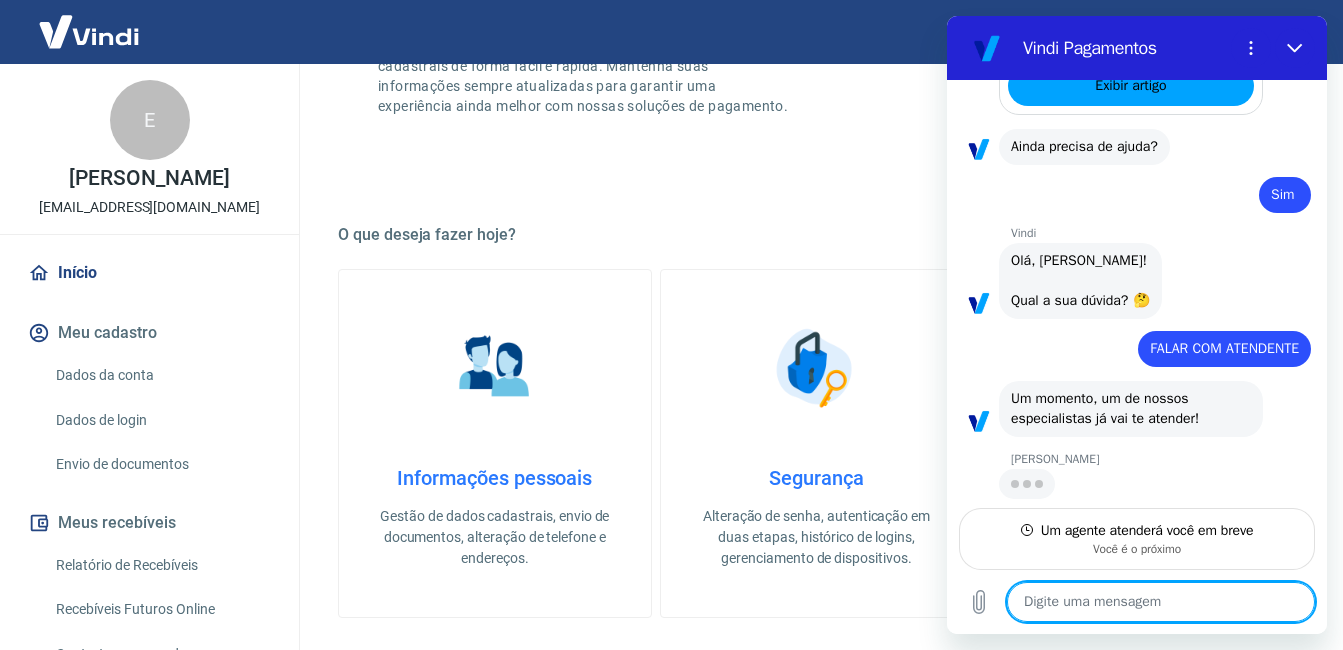 scroll, scrollTop: 1385, scrollLeft: 0, axis: vertical 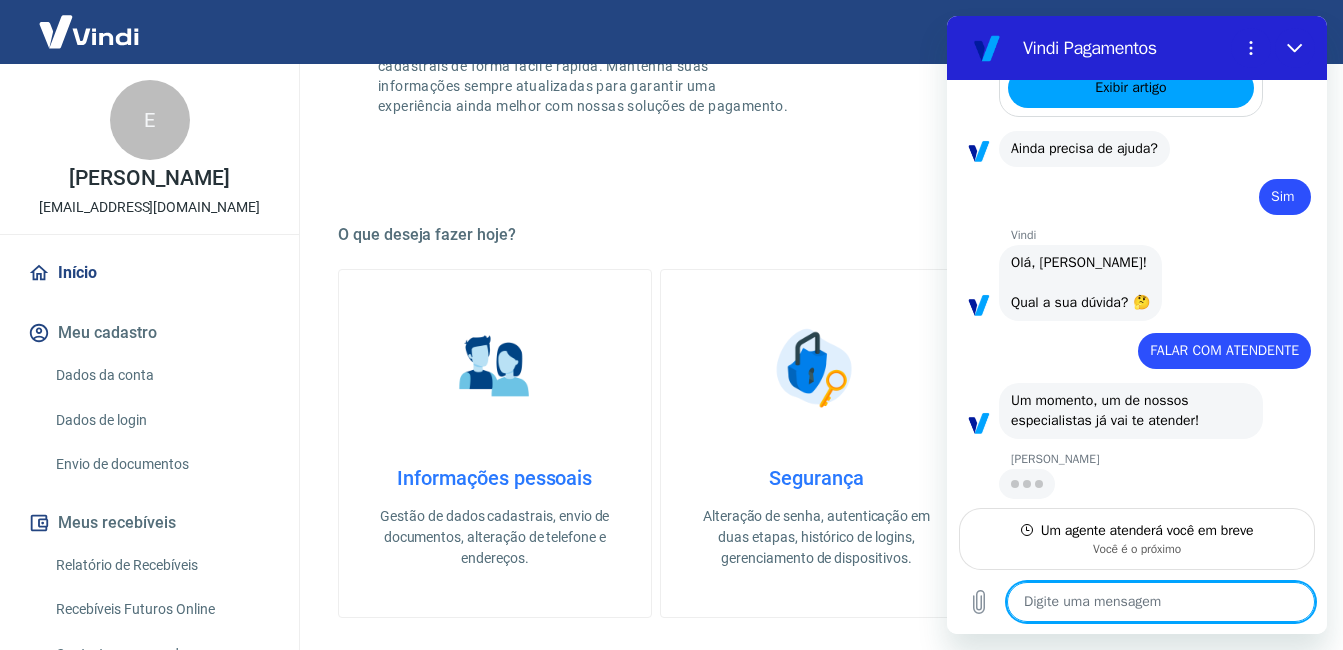 type on "O" 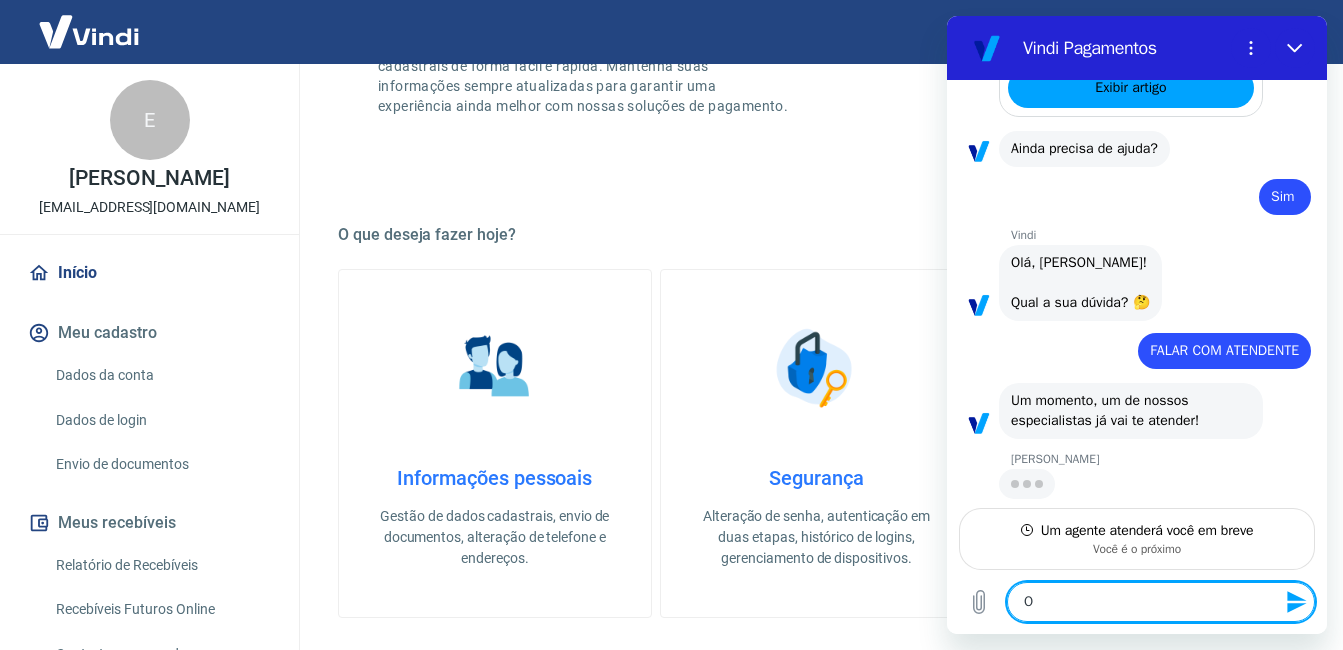 type on "OI" 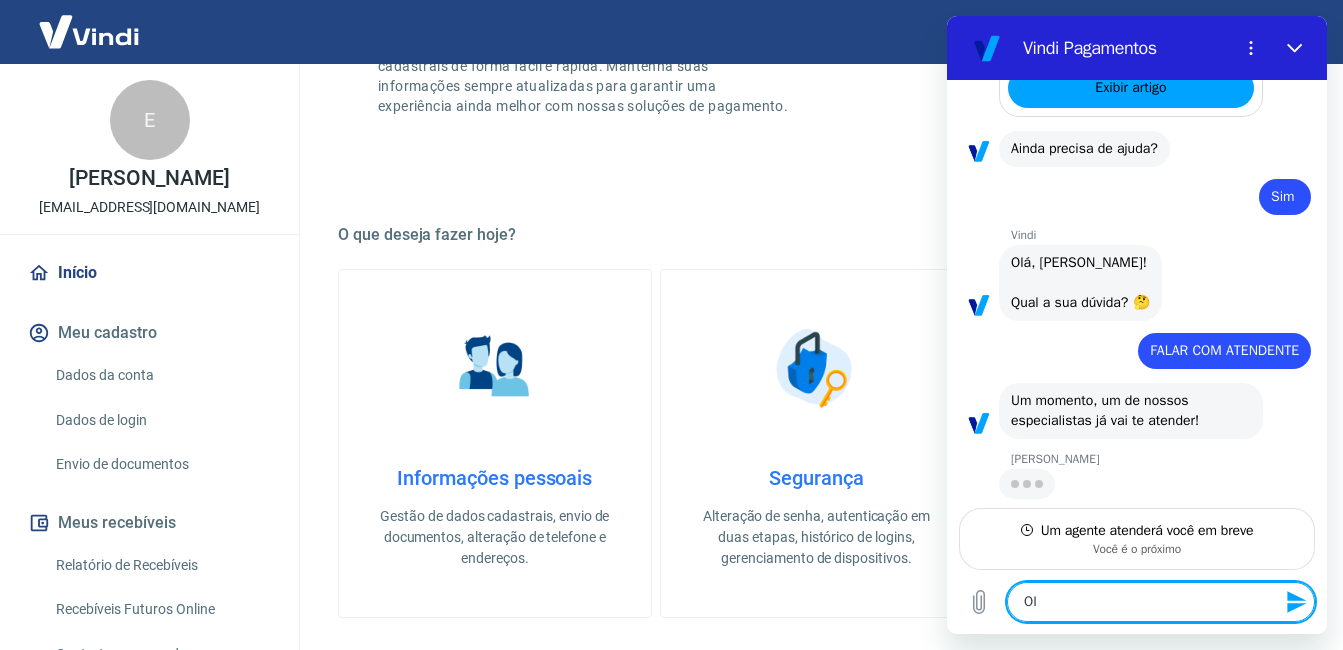 type on "x" 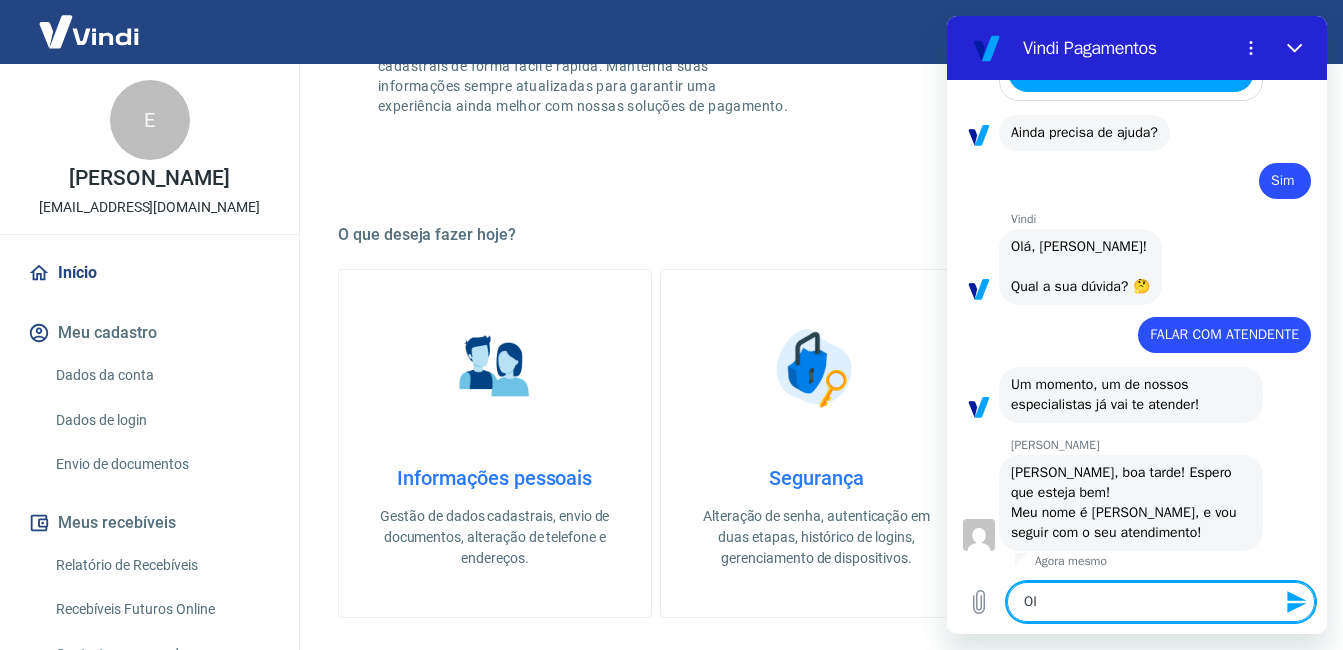 type on "OI" 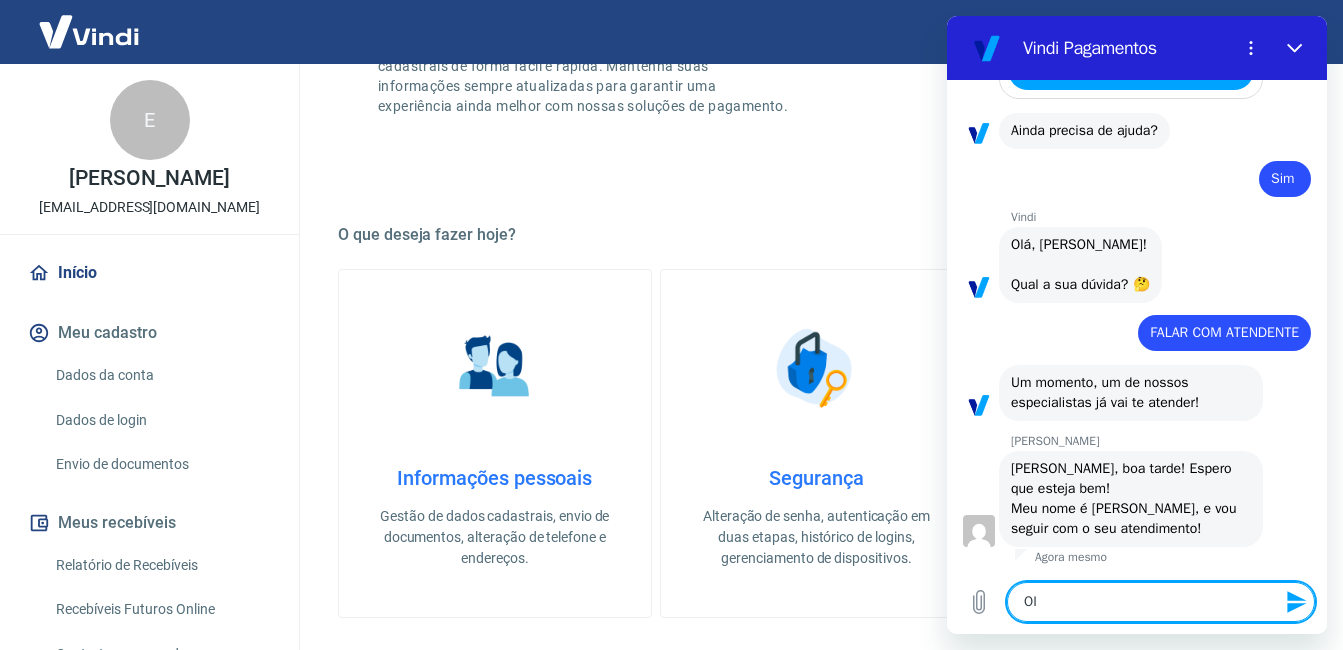scroll, scrollTop: 1403, scrollLeft: 0, axis: vertical 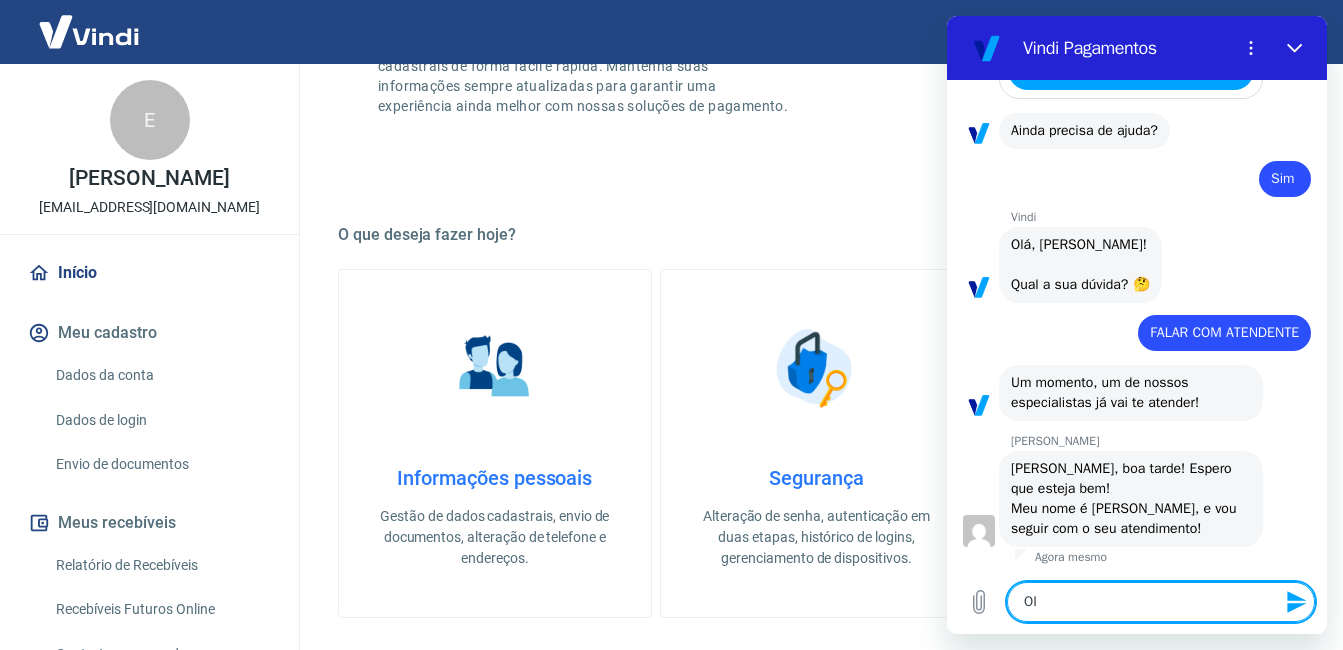 type on "OI n" 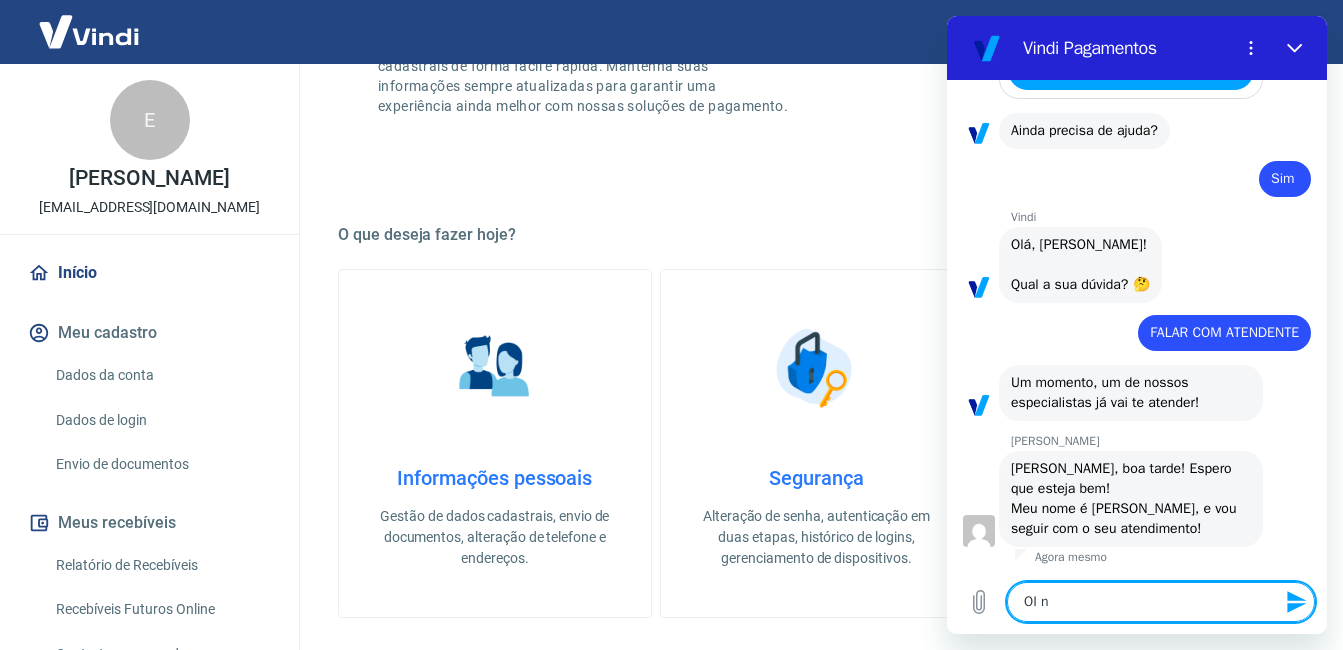 type on "OI nA" 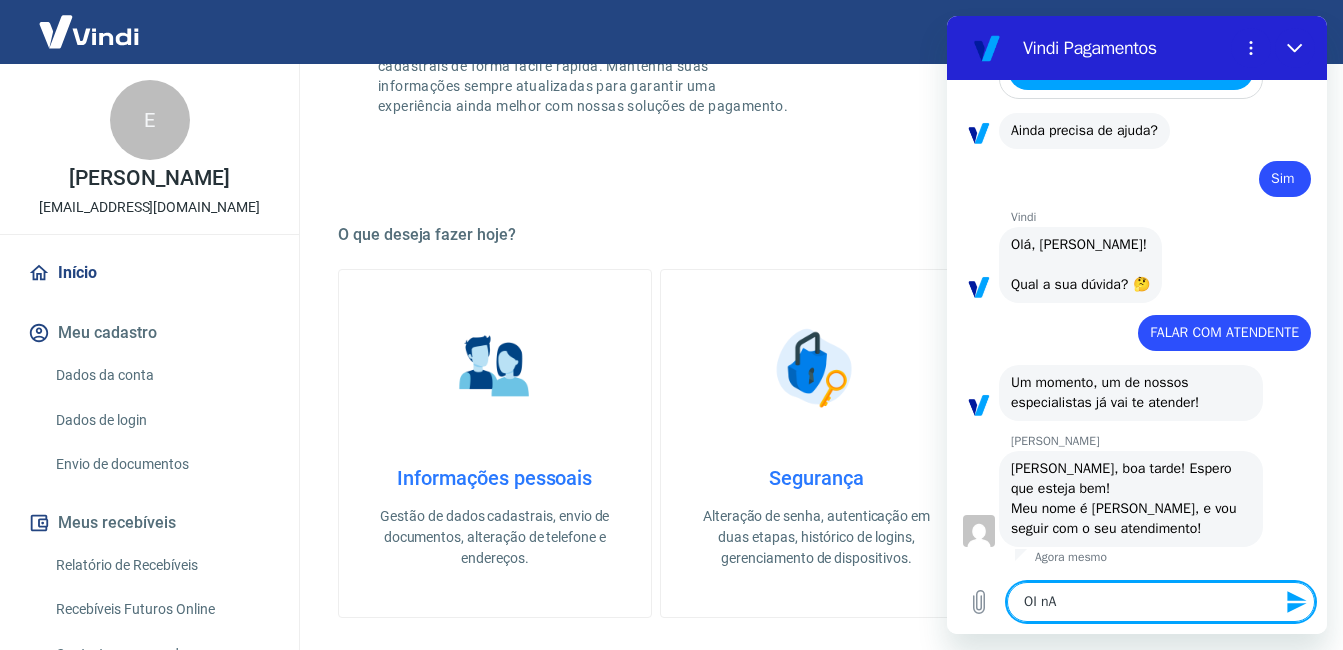 type on "OI nAN" 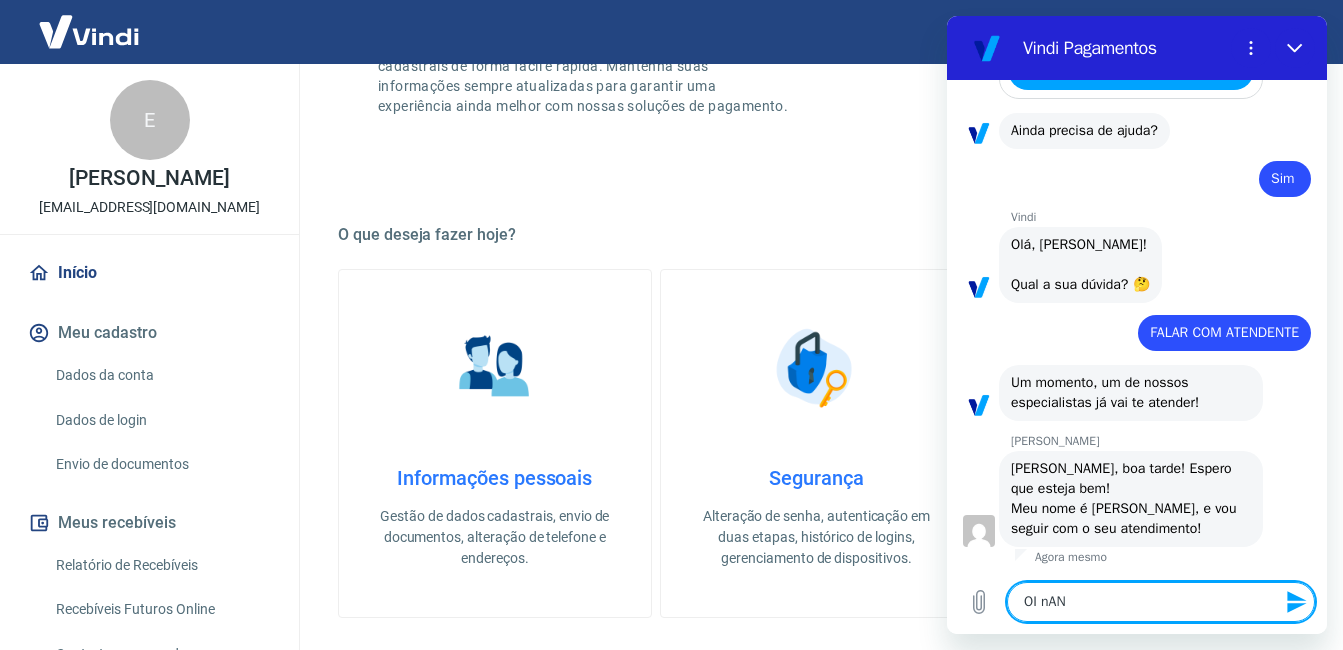 type on "OI nANI" 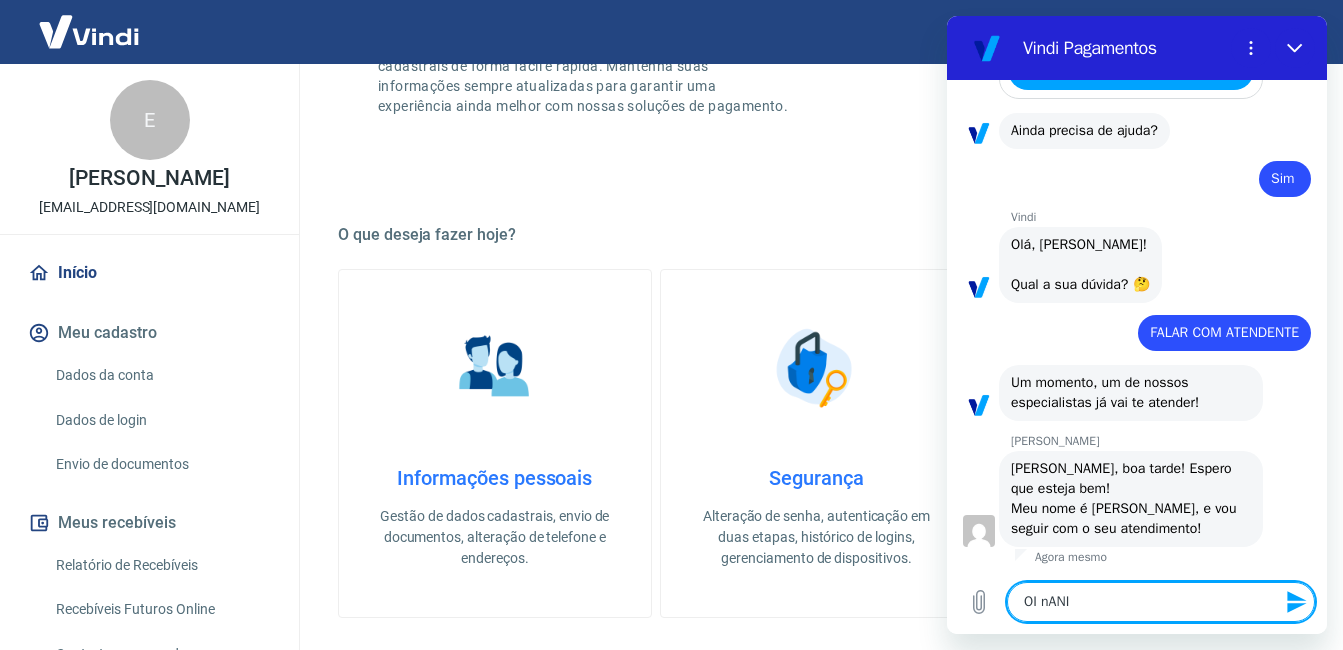 type on "OI nANI" 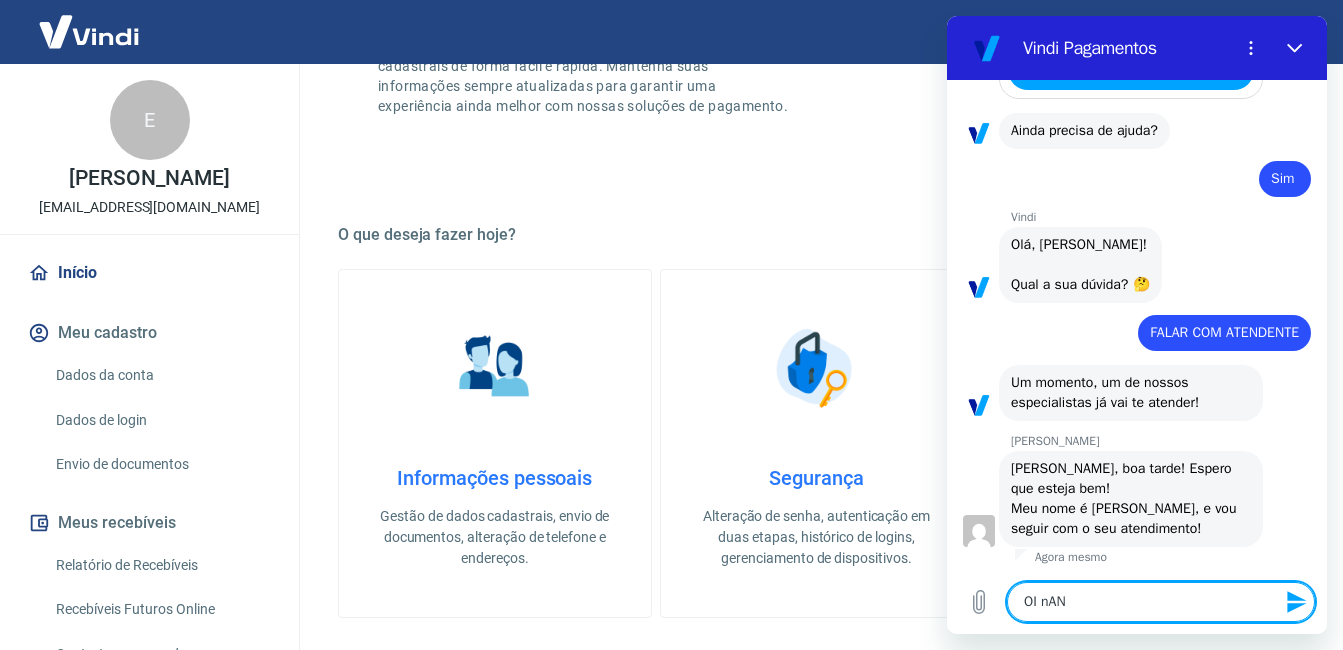 type on "x" 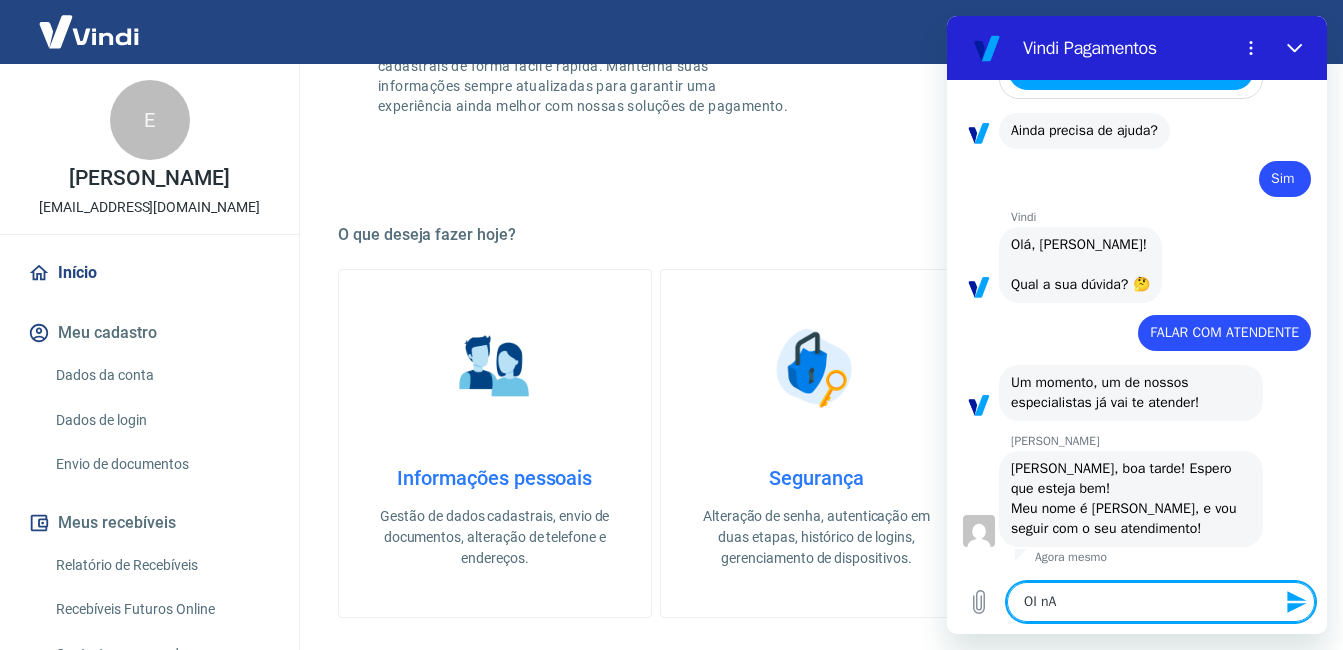 type on "OI n" 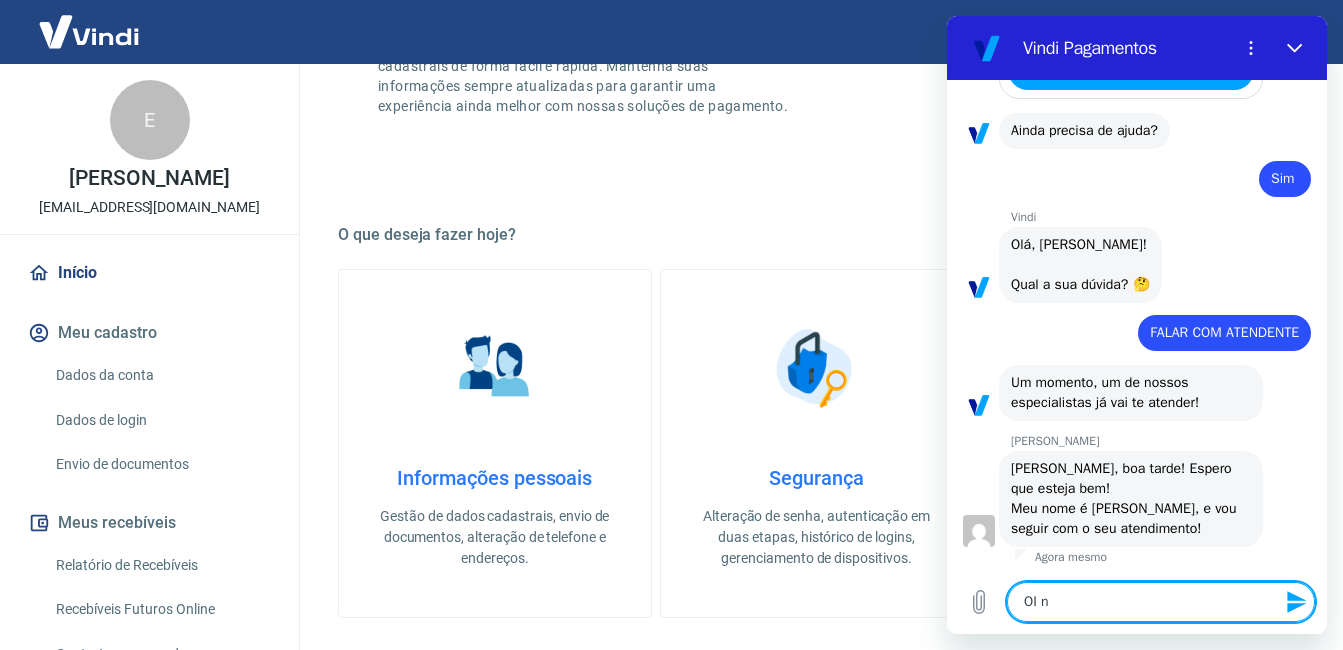 type on "OI" 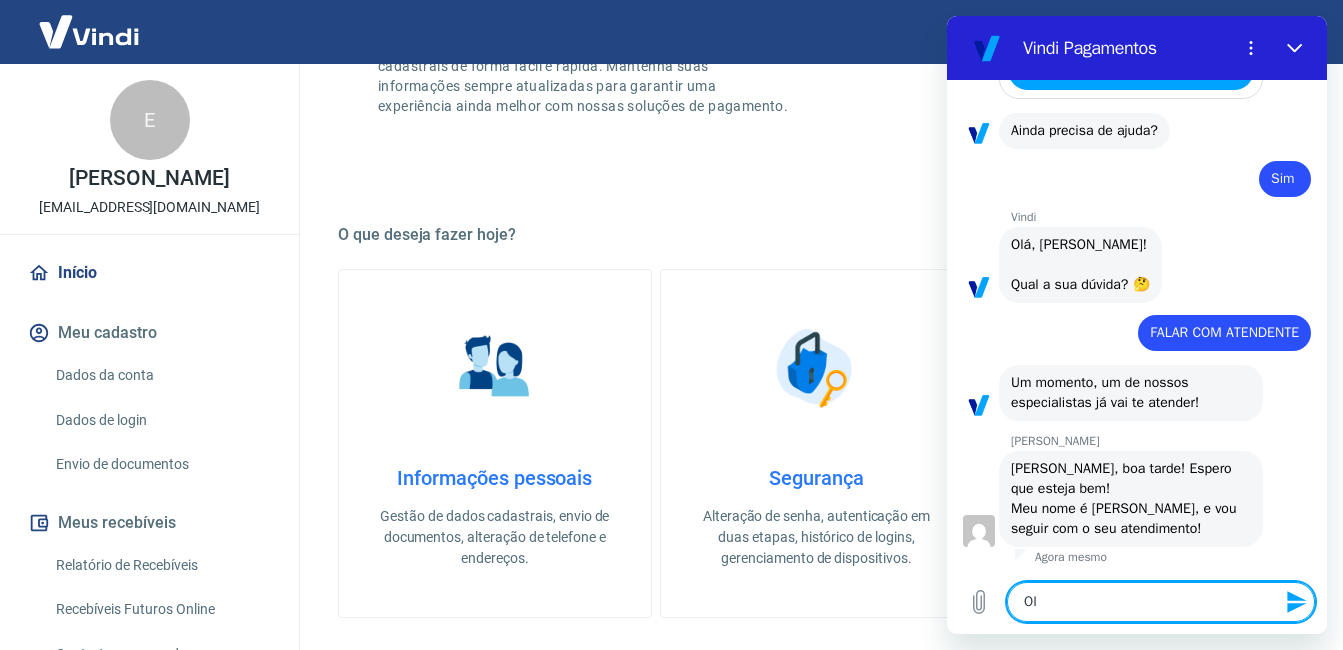 type on "OI N" 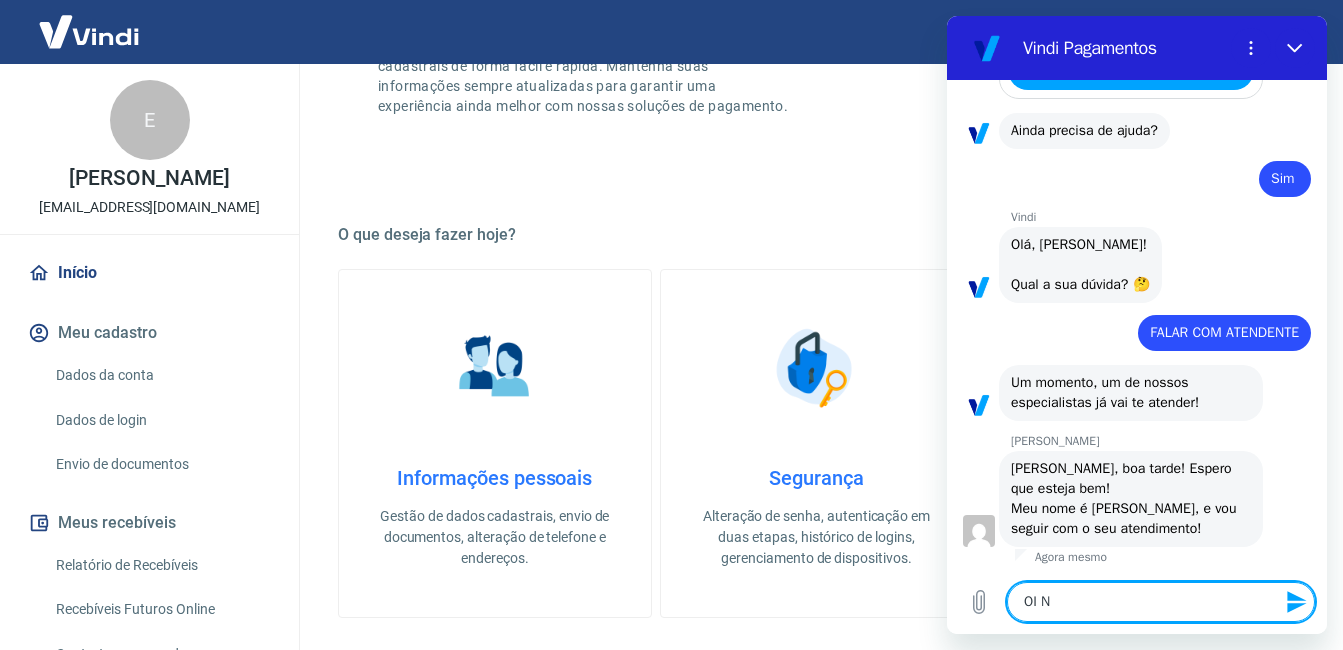 type on "OI NA" 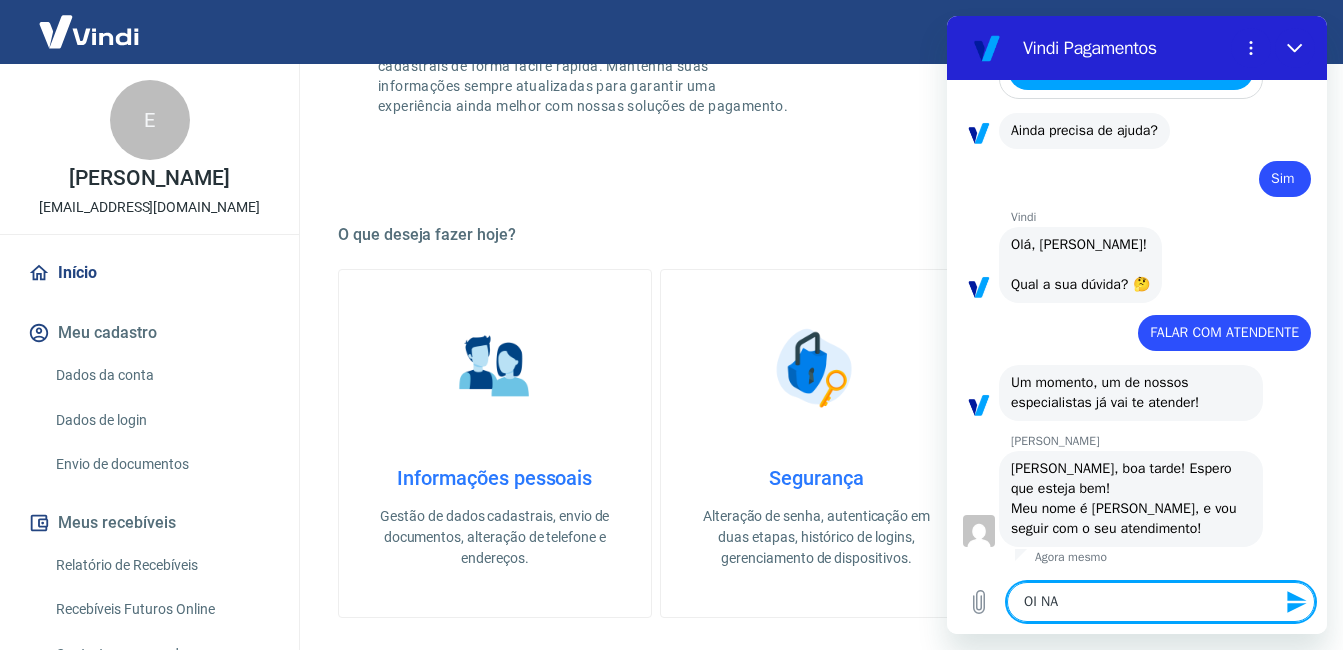 type on "OI NAN" 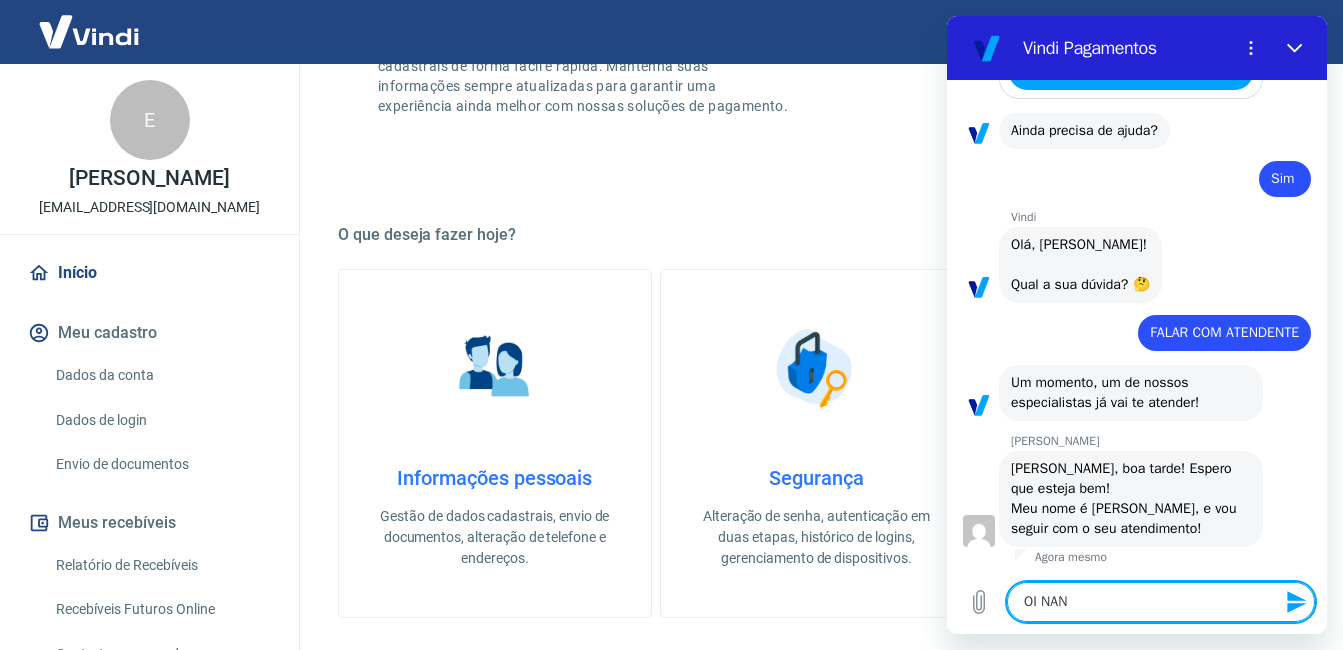 type on "OI NANI" 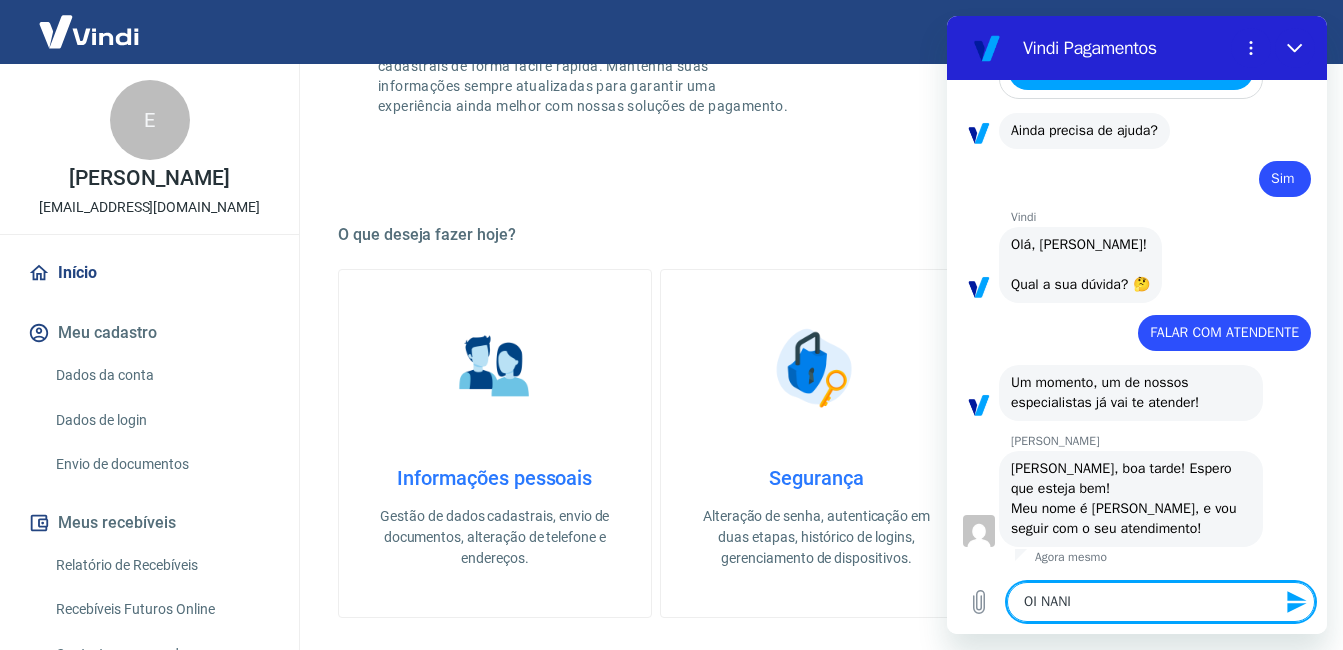 type on "OI NANI" 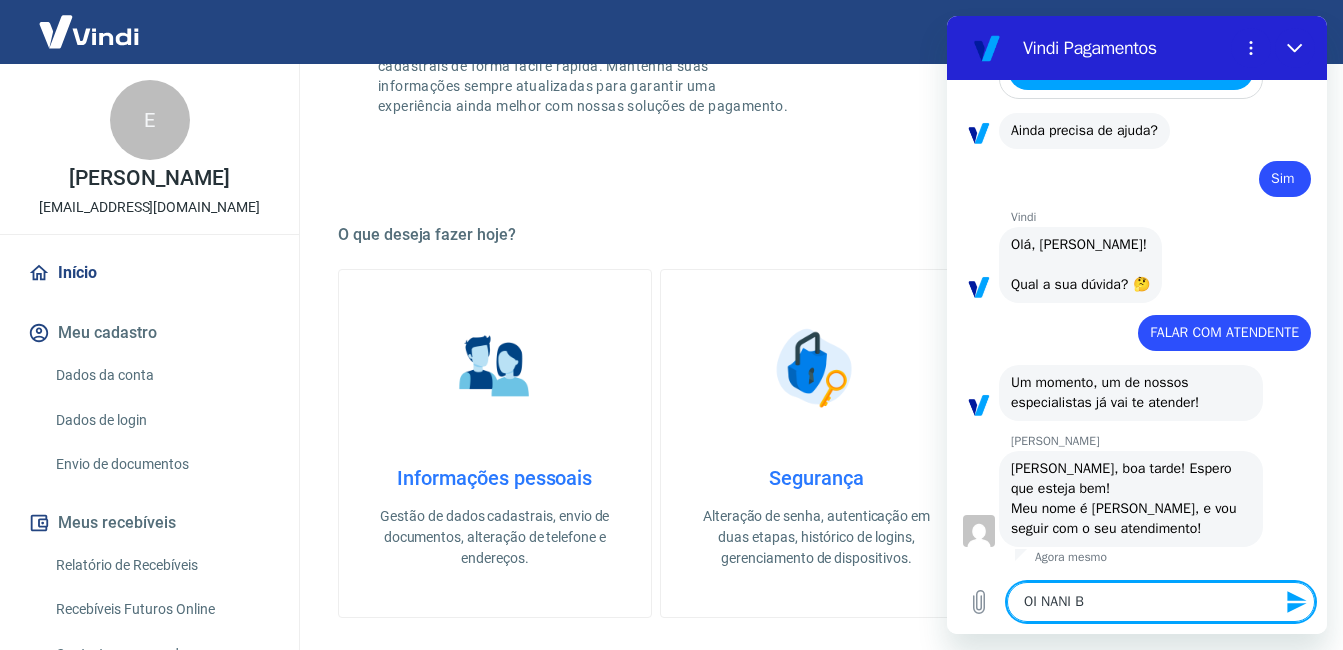 type on "OI NANI BO" 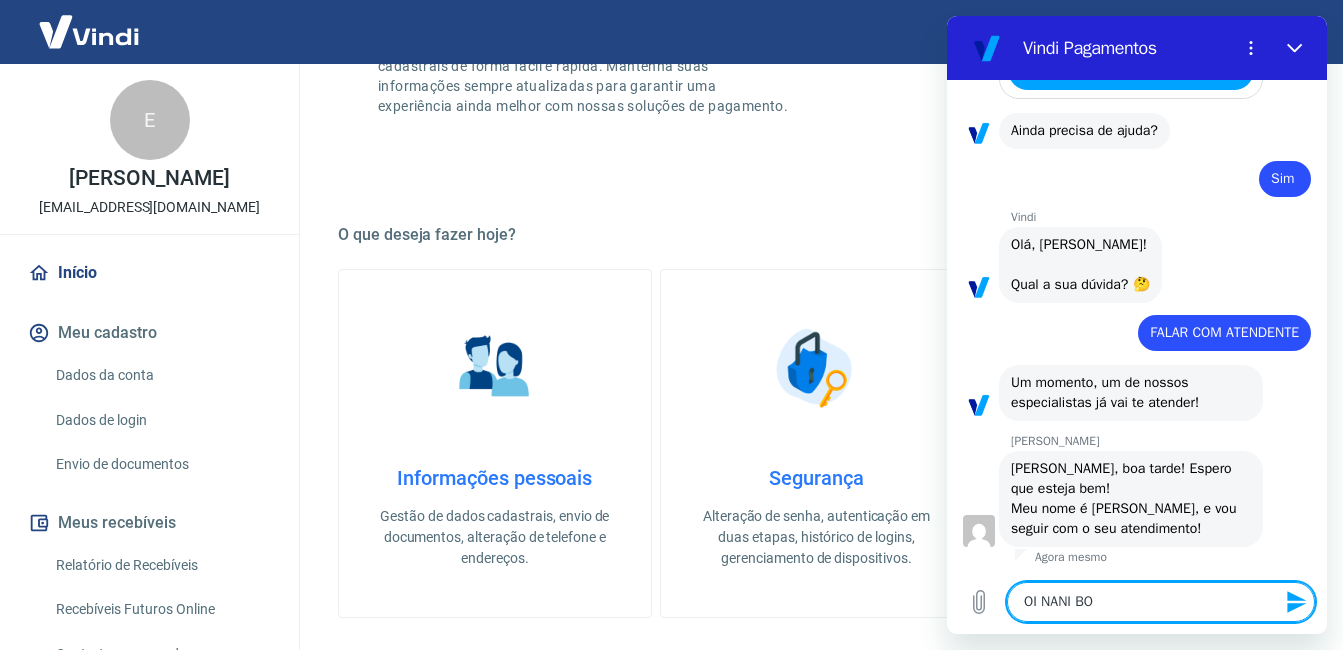 type on "OI NANI BOA" 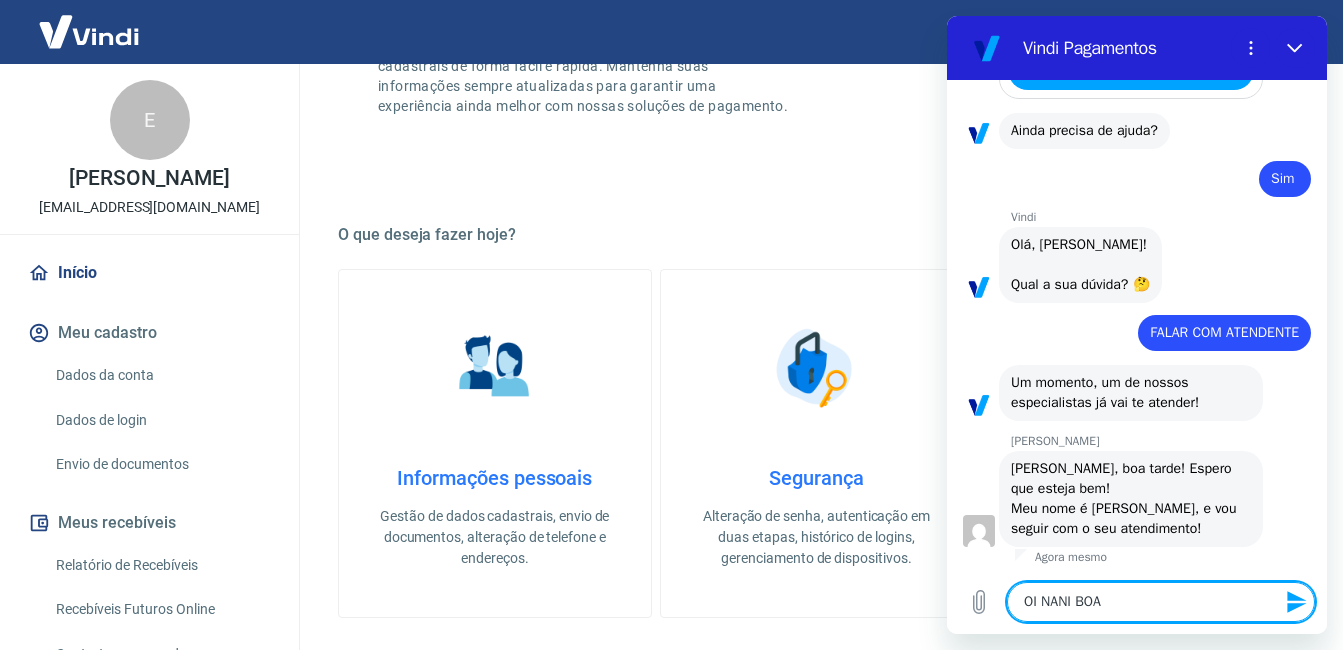 type on "x" 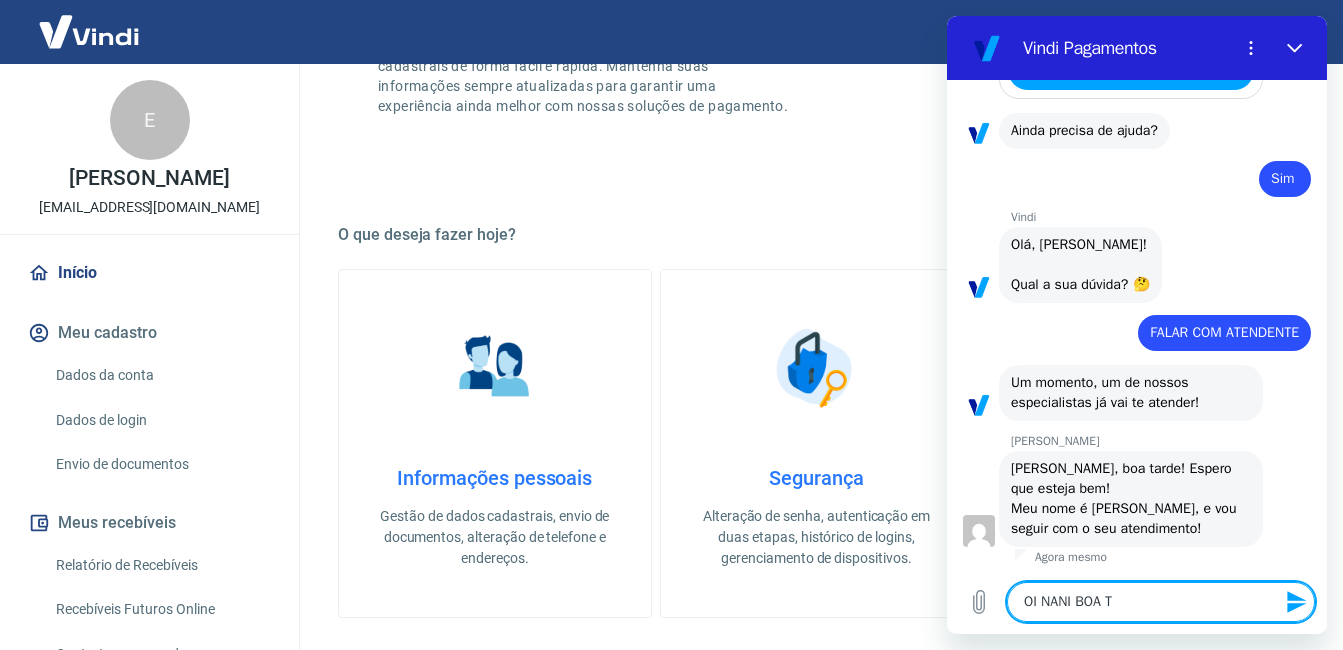 type on "OI NANI BOA TA" 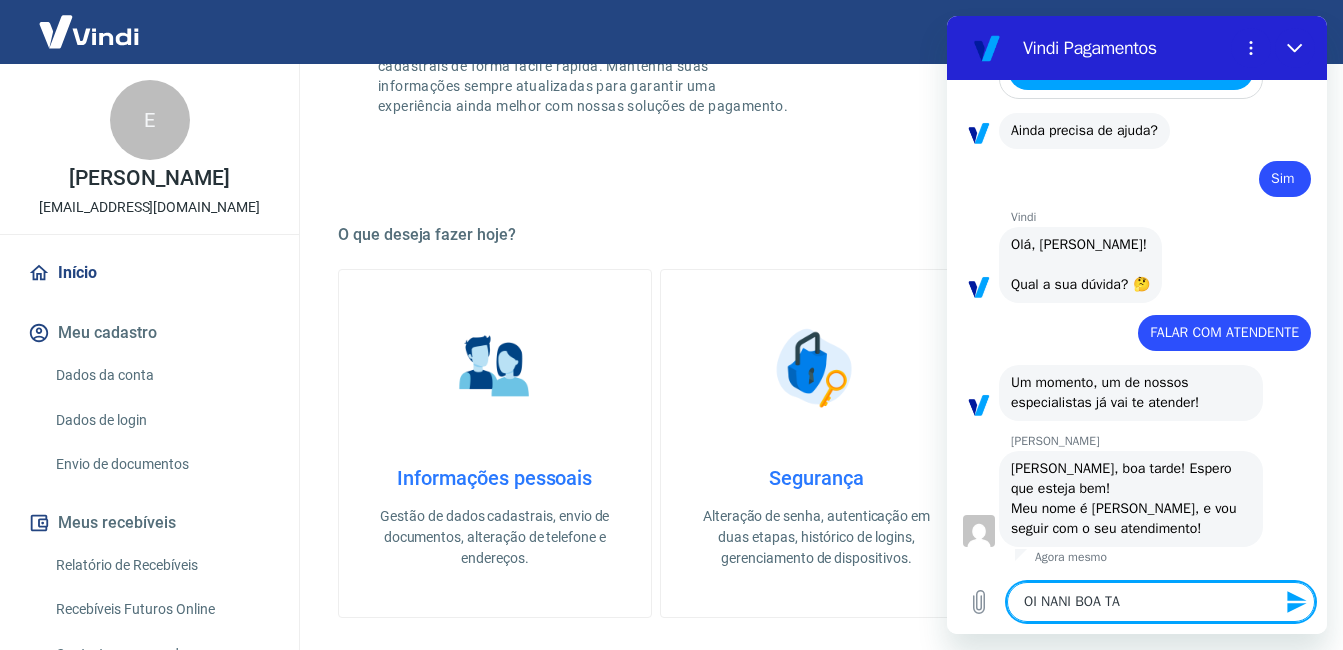 type on "OI NANI BOA TAR" 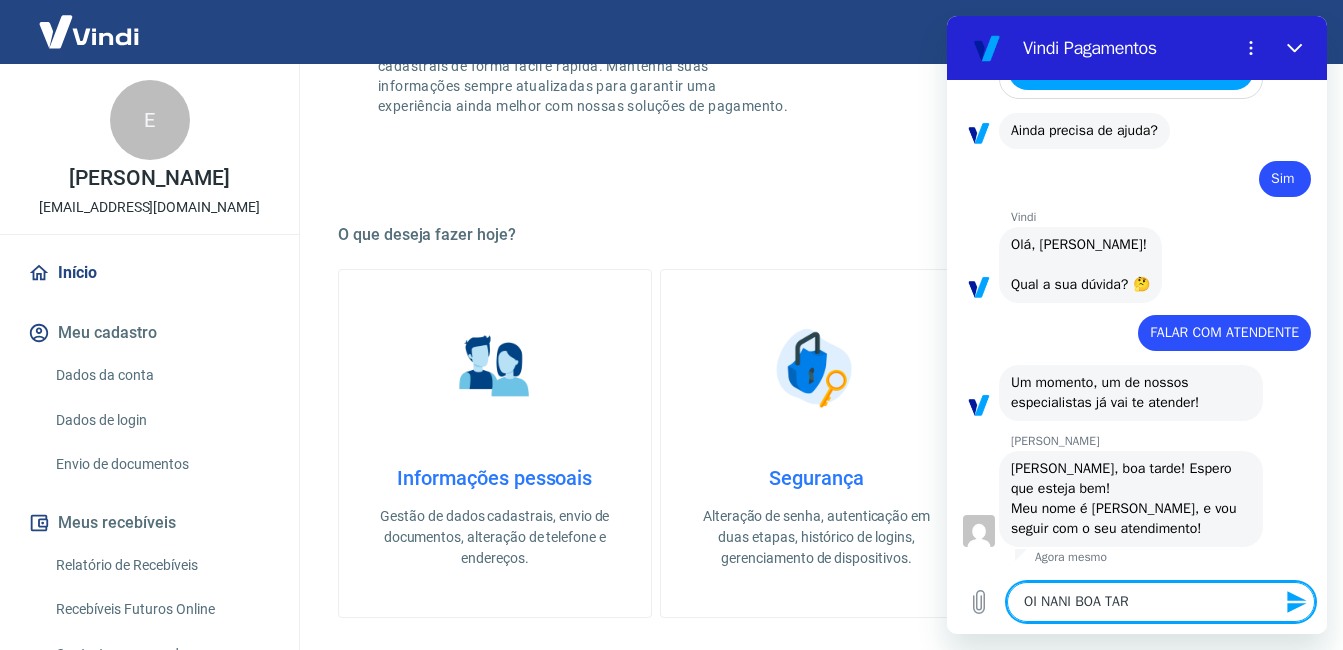 type on "OI NANI BOA TARD" 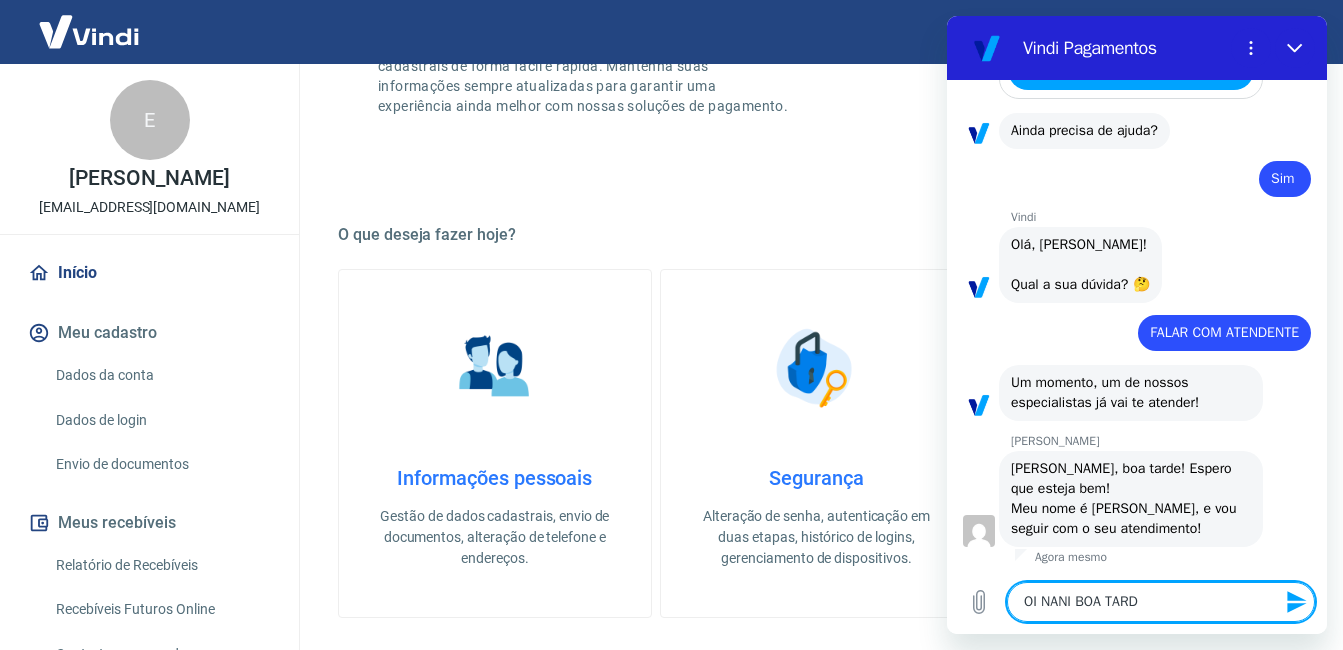 type on "OI NANI BOA TARDE" 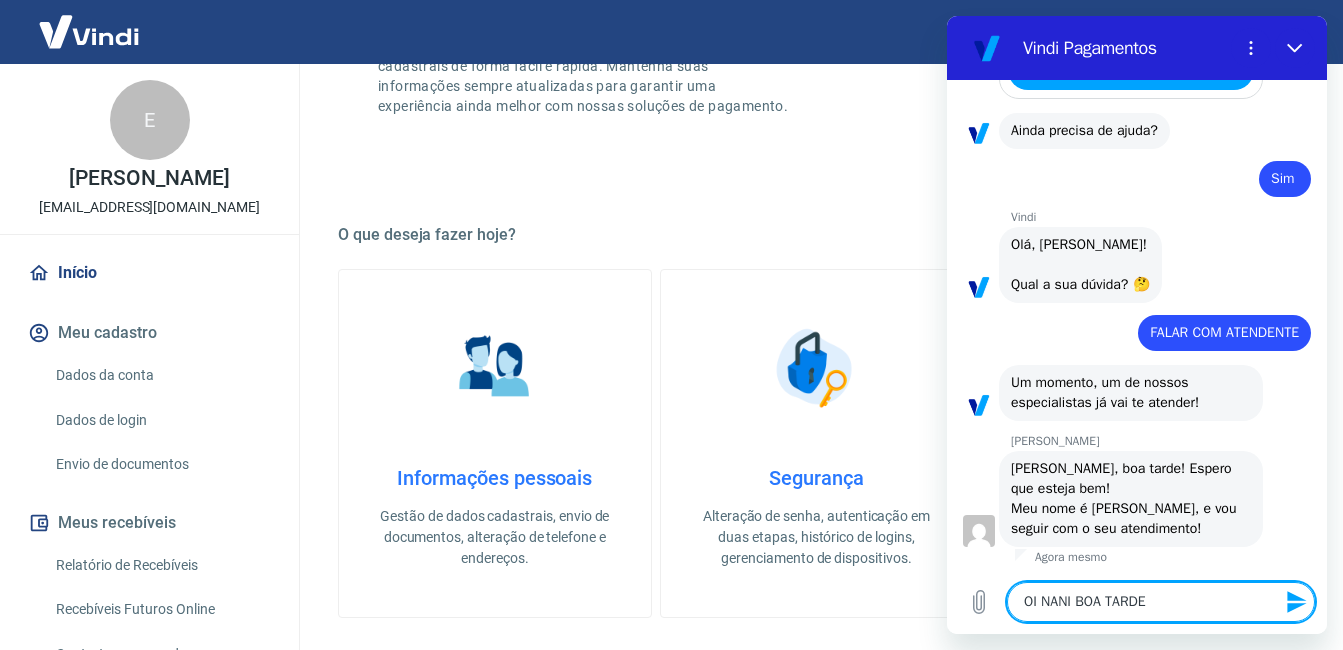 type on "OI NANI BOA TARDE," 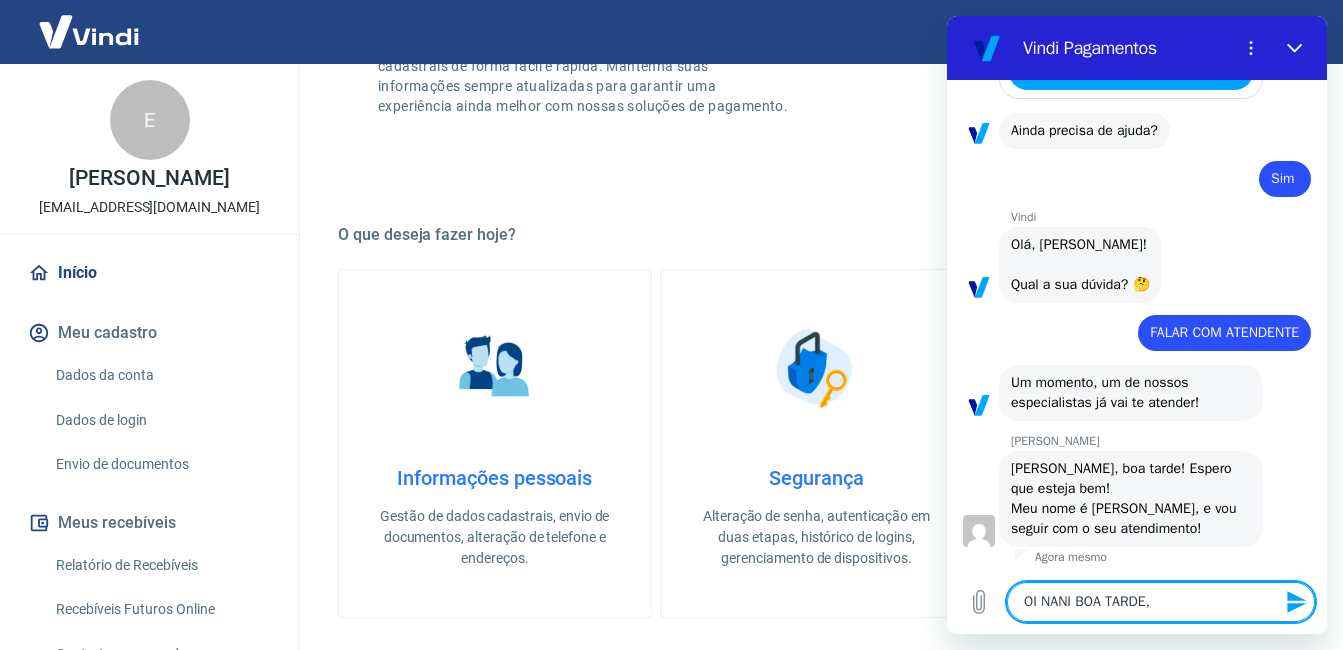 type on "OI NANI BOA TARDE," 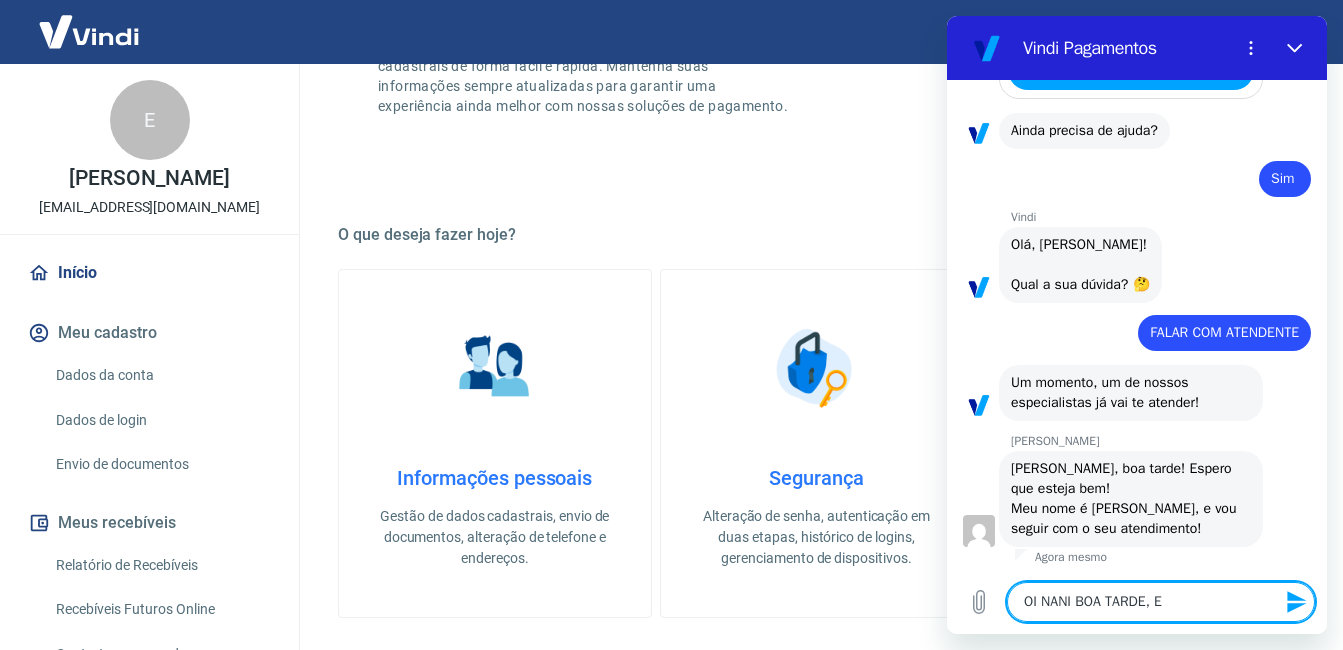 type on "OI NANI BOA TARDE, EU" 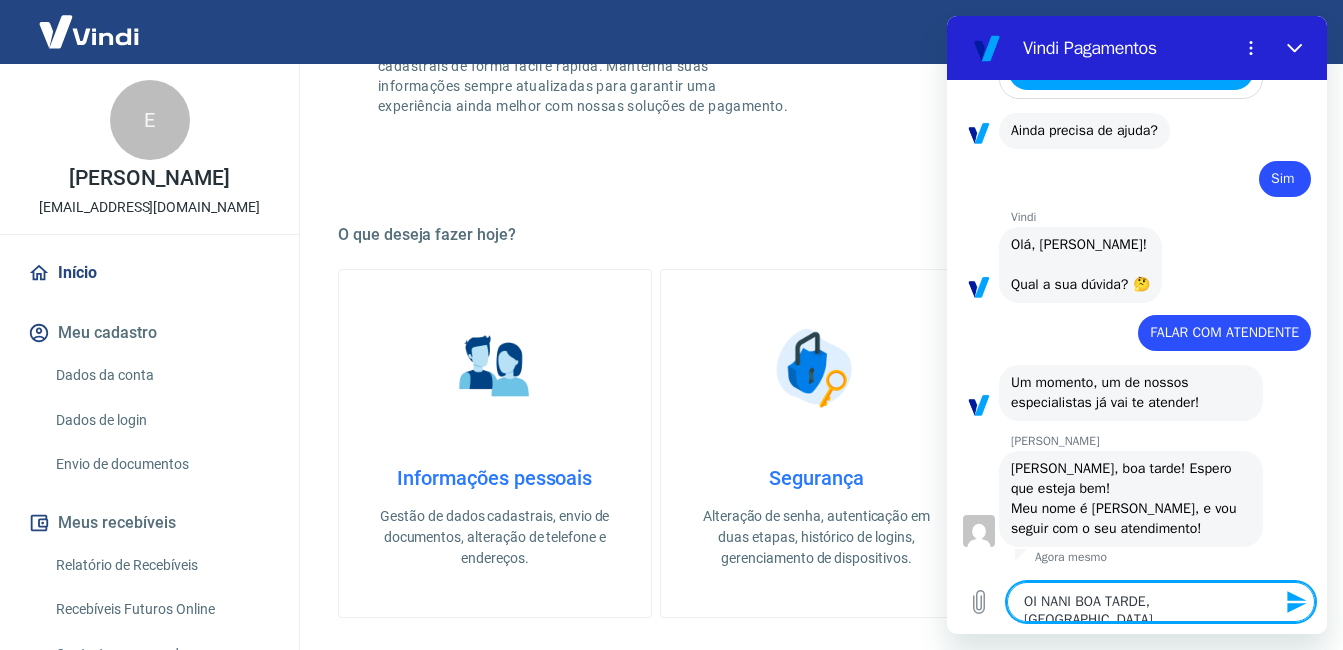 type on "OI NANI BOA TARDE, EU" 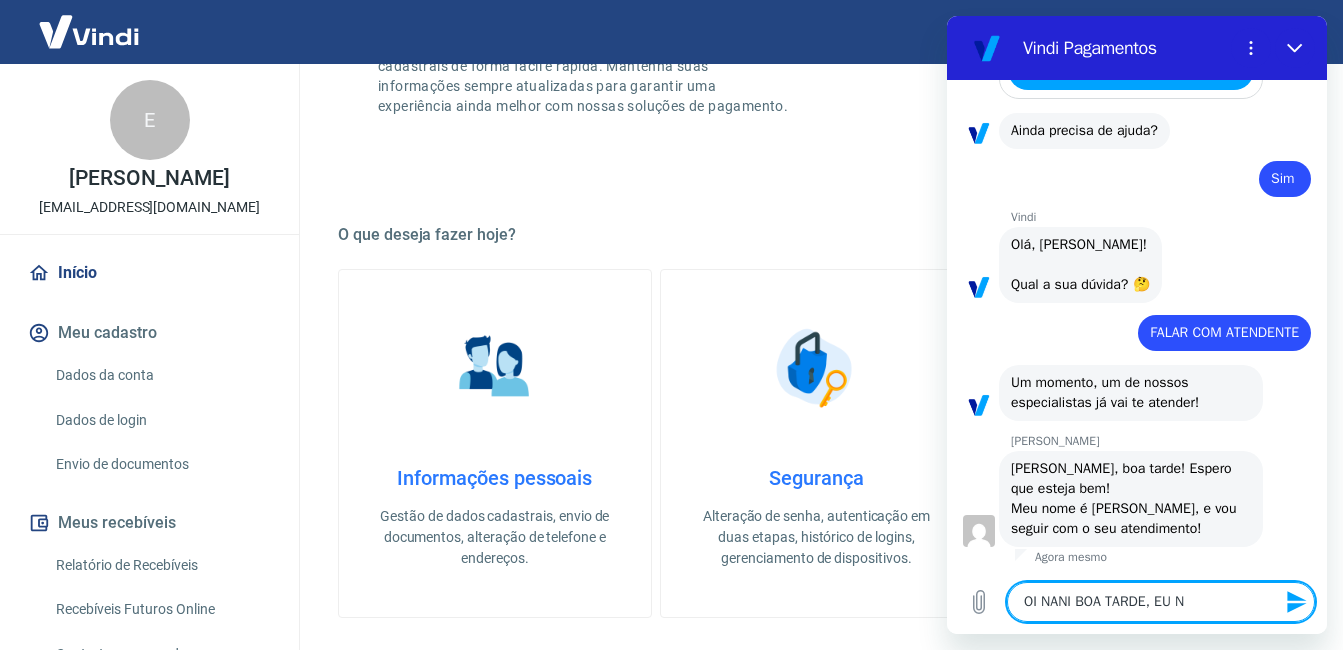 type on "OI NANI BOA TARDE, EU NÃ" 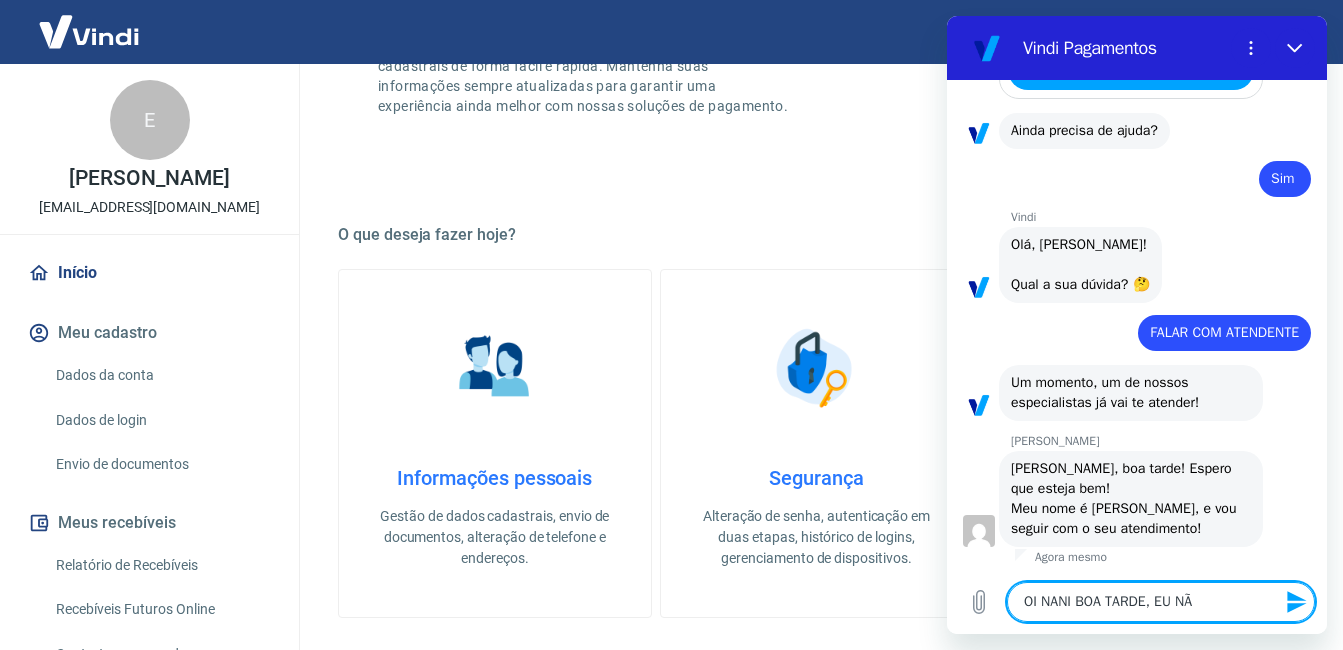 type on "OI NANI BOA TARDE, EU NÃO" 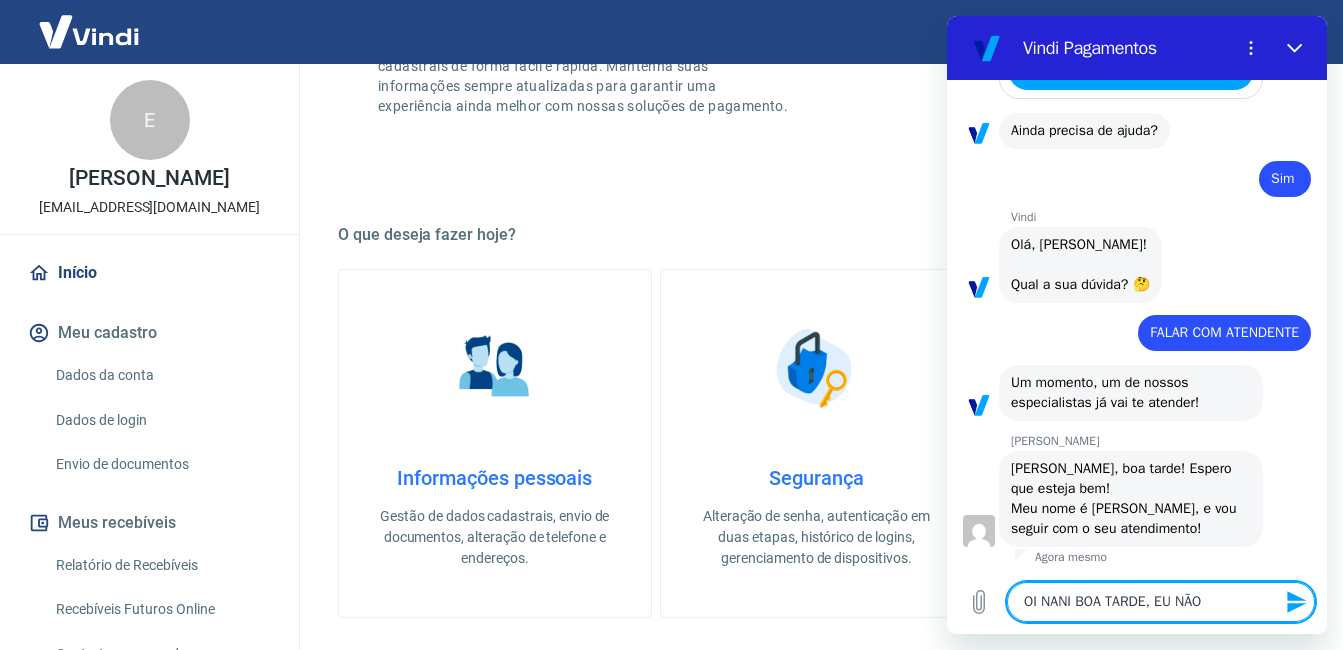 type on "OI NANI BOA TARDE, EU NÃO" 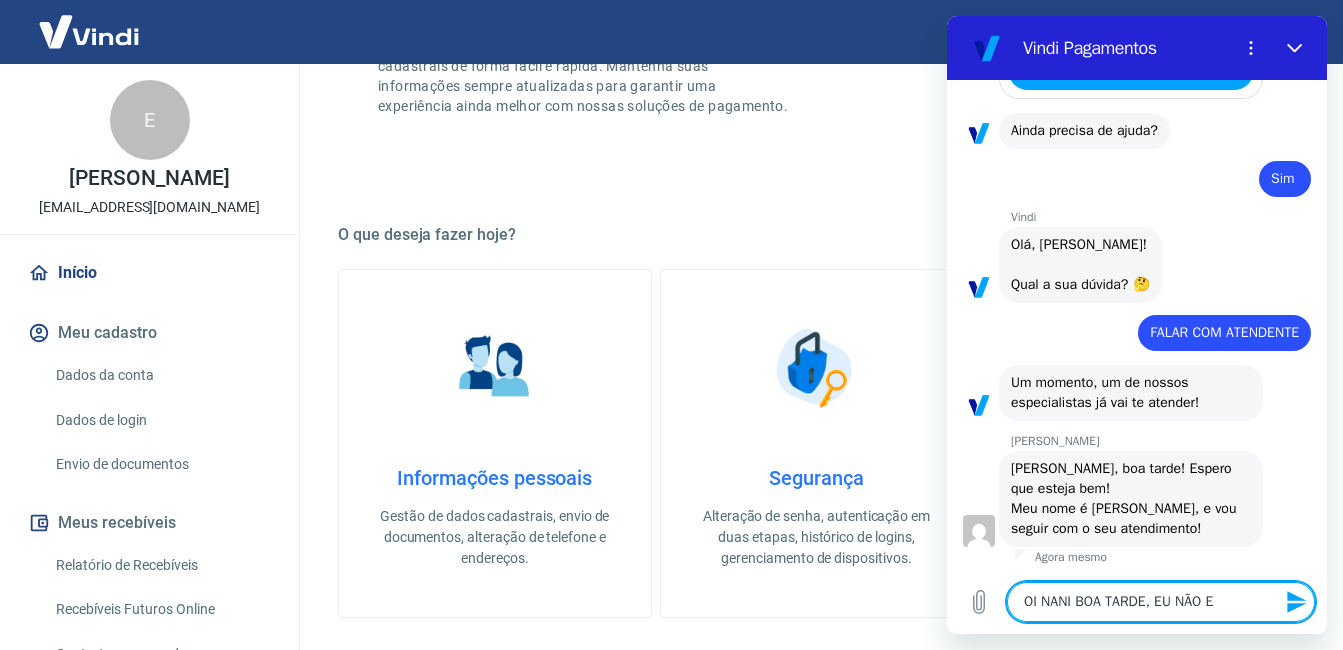 type on "OI NANI BOA TARDE, EU NÃO ES" 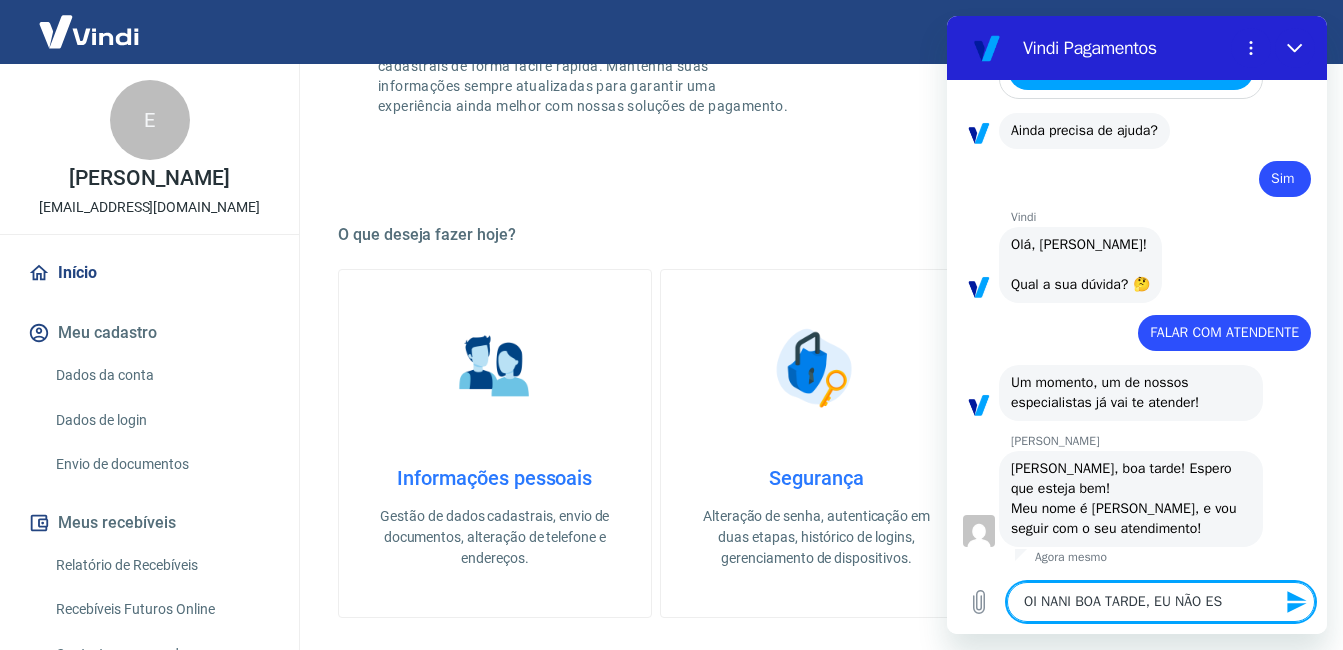 type on "OI NANI BOA TARDE, EU NÃO EST" 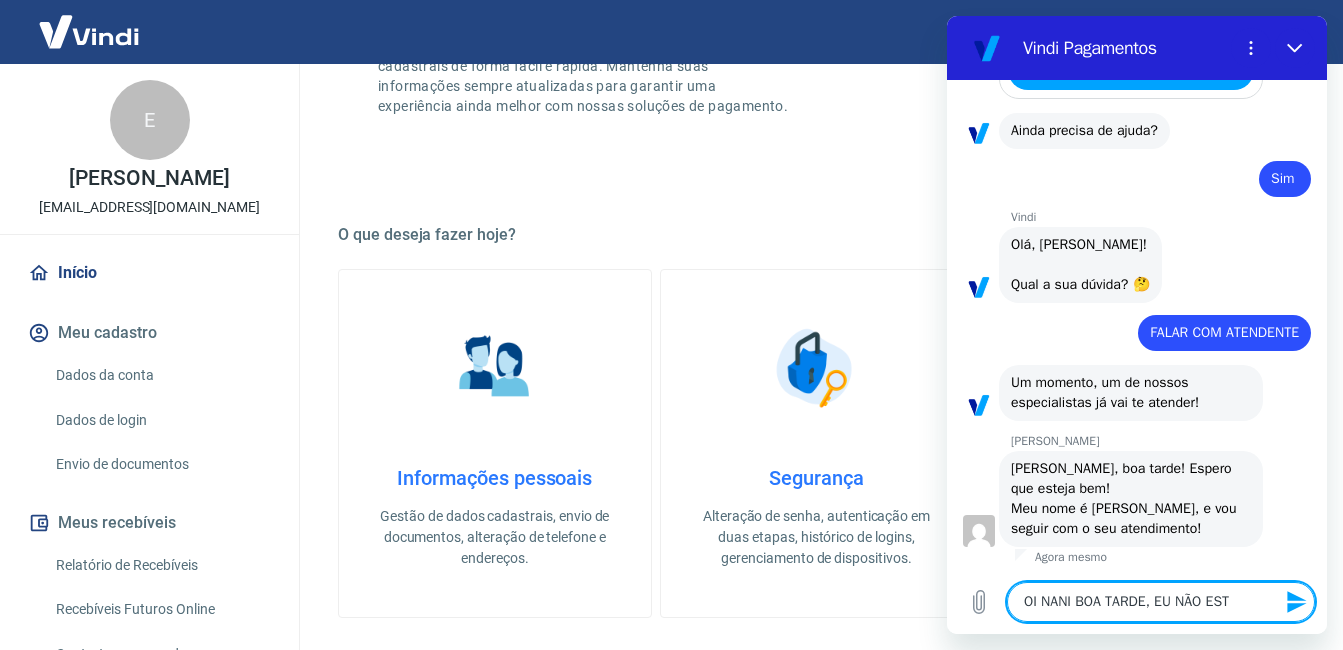 type on "OI NANI BOA TARDE, EU NÃO ESTO" 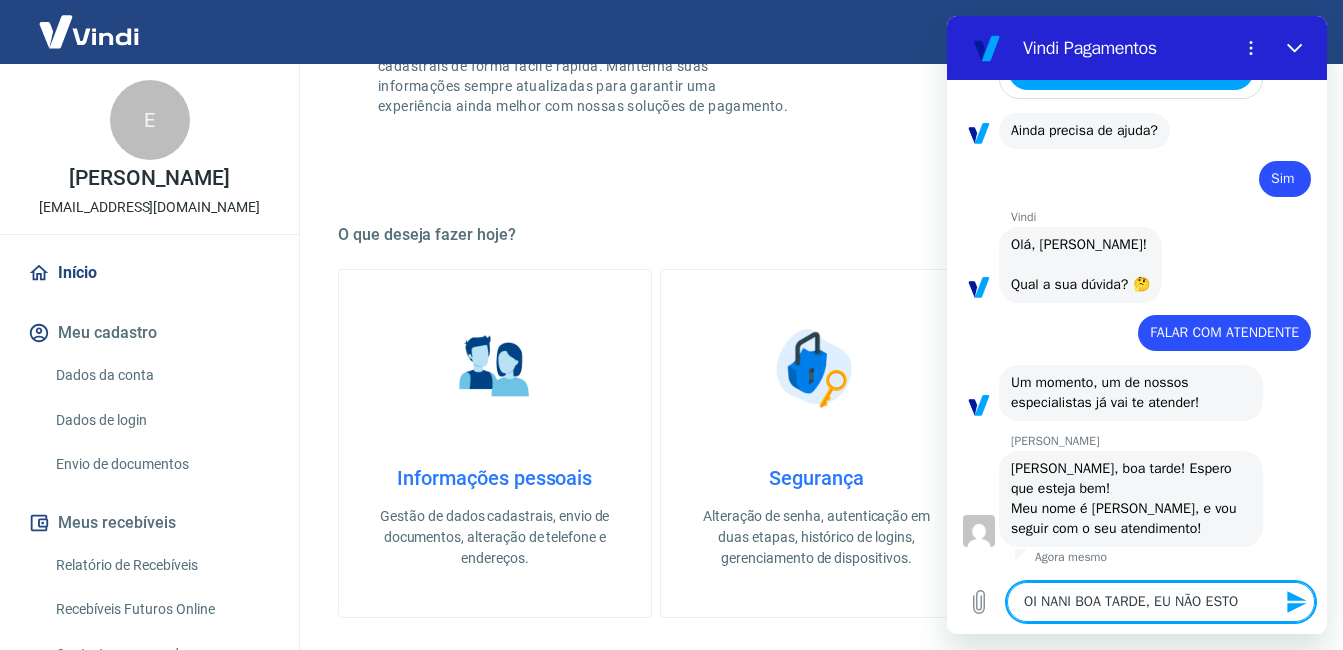 type on "OI NANI BOA TARDE, EU NÃO ESTOU" 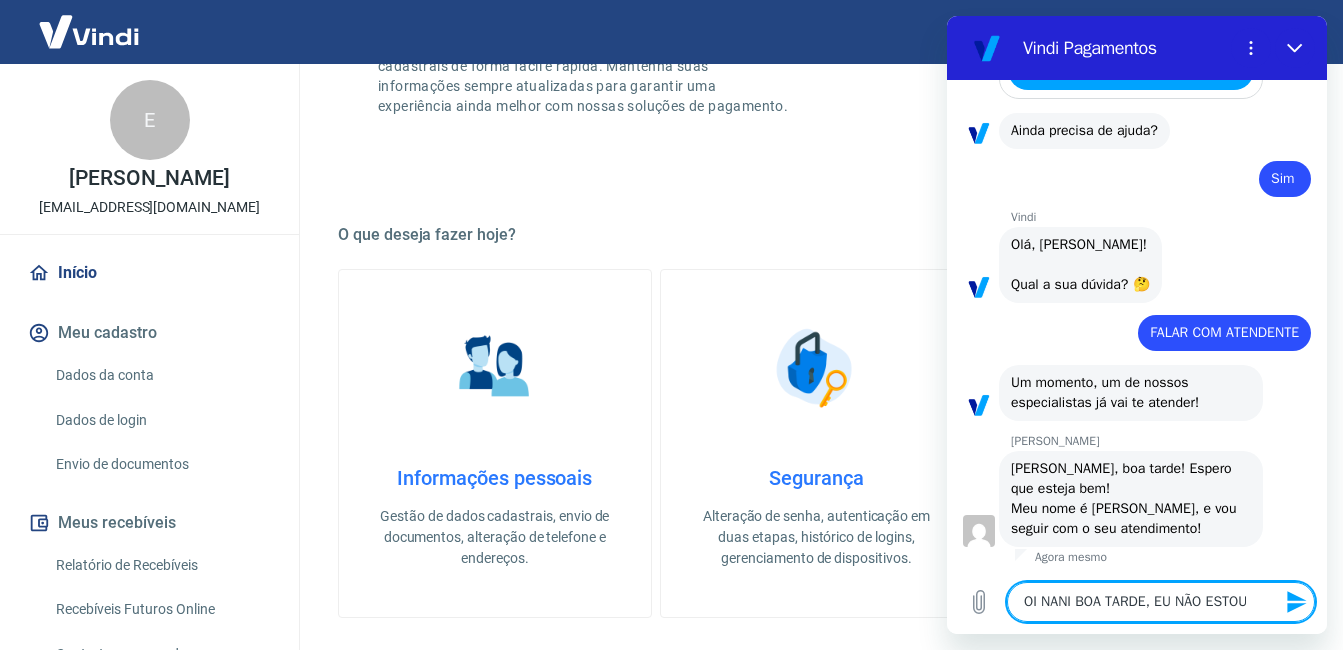 type on "OI NANI BOA TARDE, EU NÃO ESTOU" 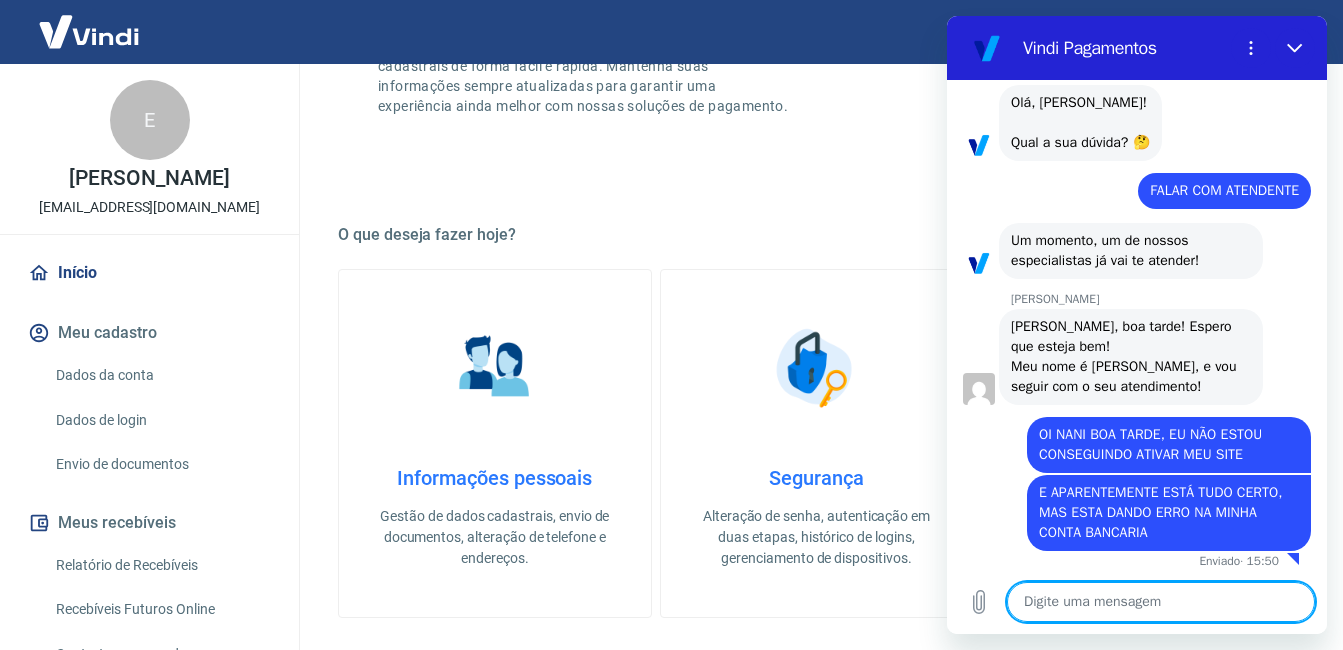 scroll, scrollTop: 1549, scrollLeft: 0, axis: vertical 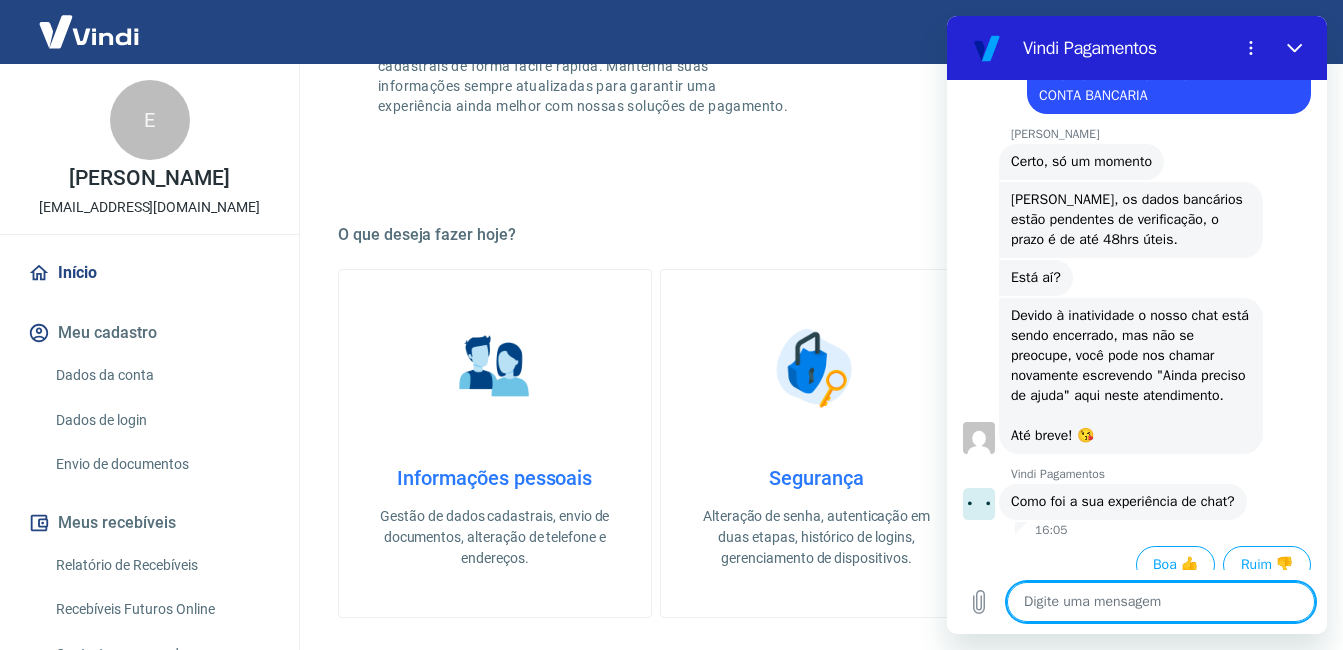 click at bounding box center (1161, 602) 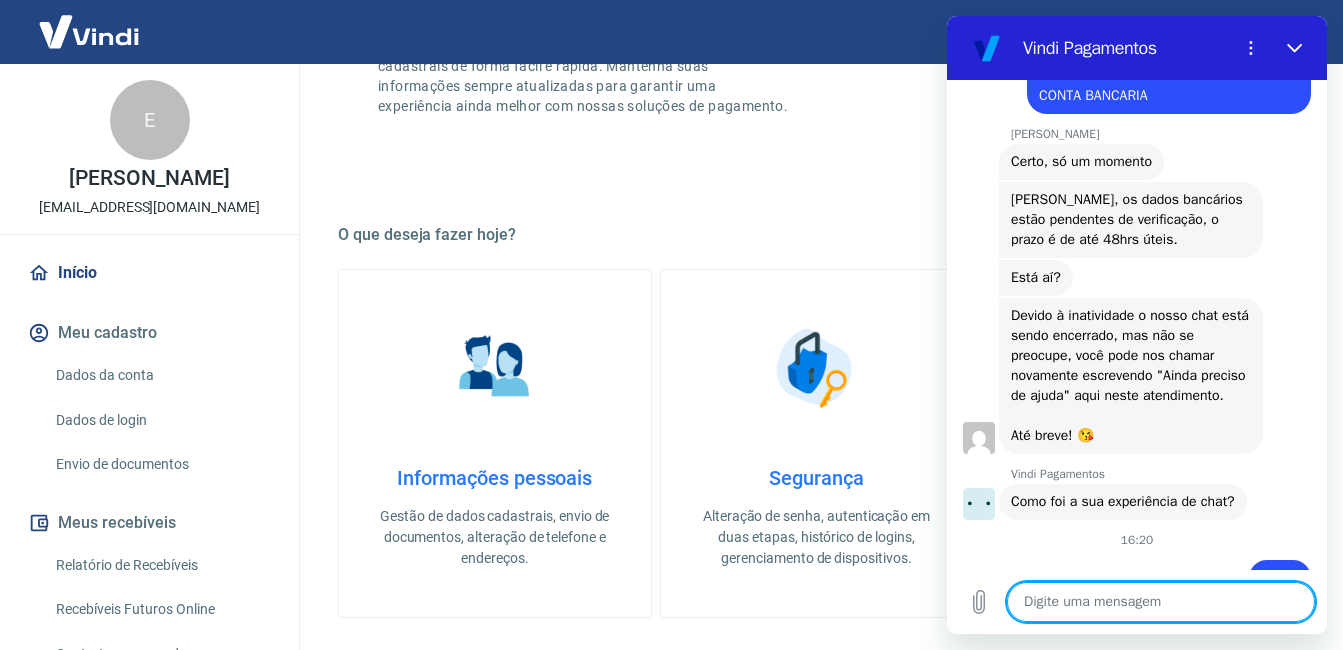 scroll, scrollTop: 2051, scrollLeft: 0, axis: vertical 